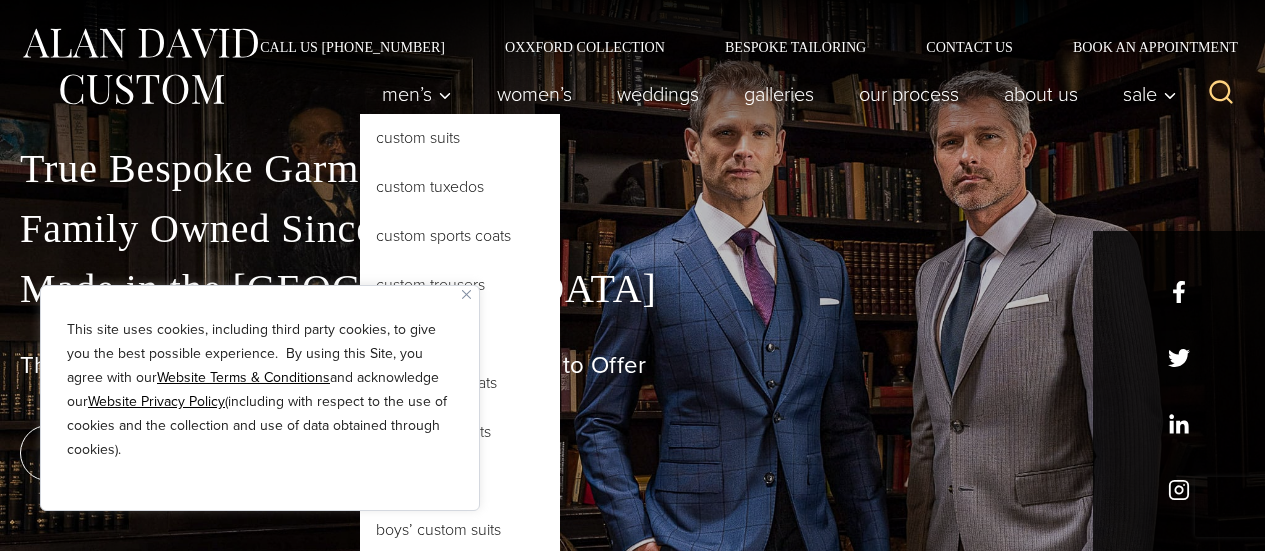 scroll, scrollTop: 2, scrollLeft: 0, axis: vertical 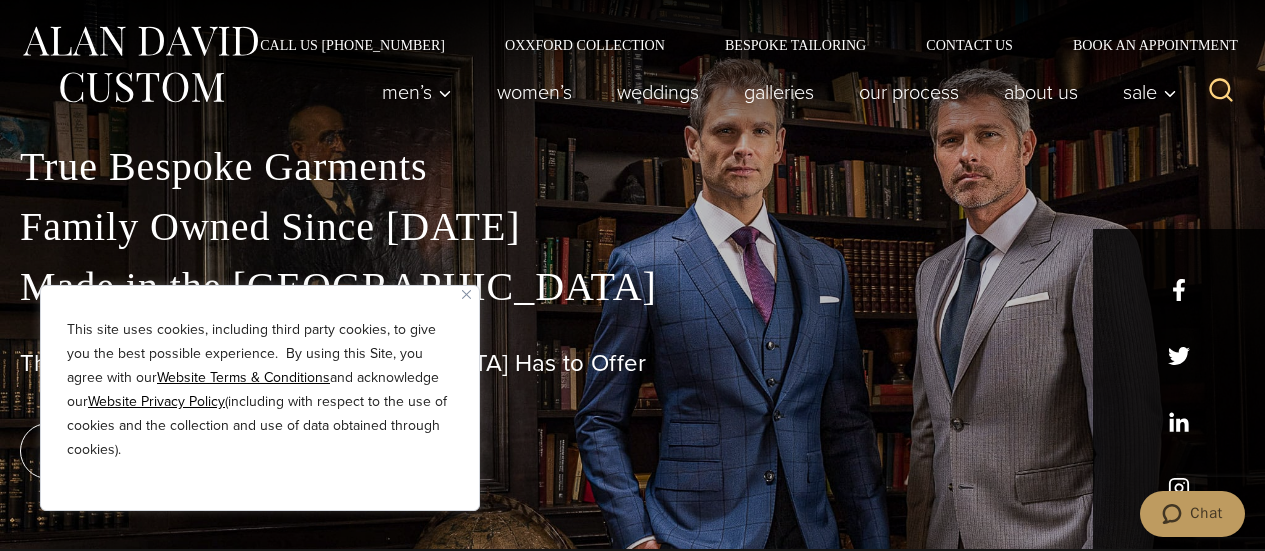 click at bounding box center [466, 294] 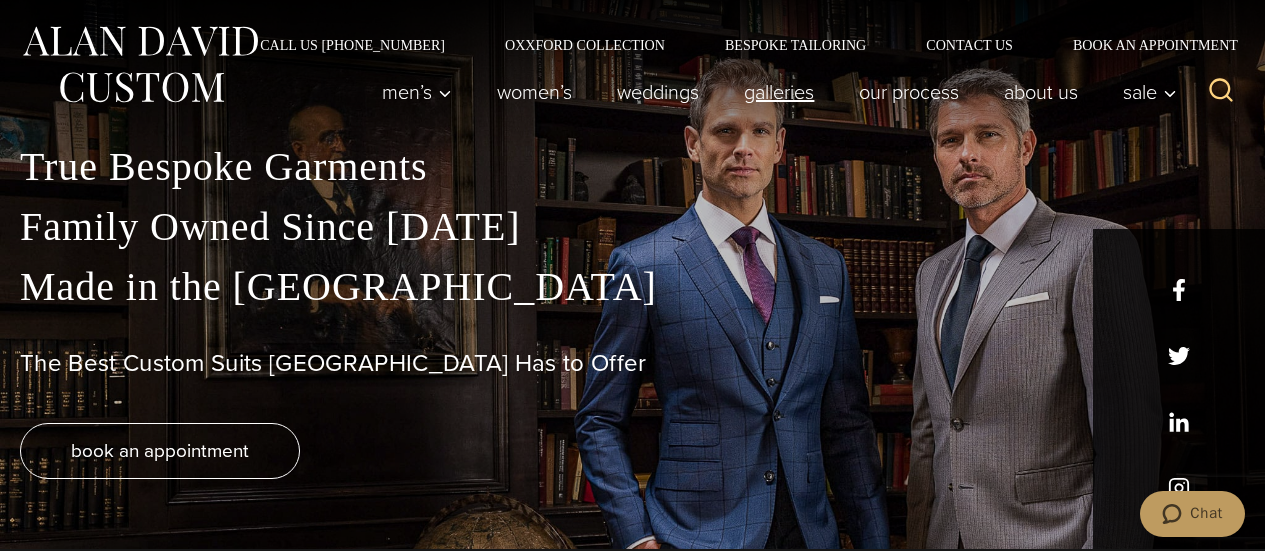 click on "Galleries" at bounding box center (779, 92) 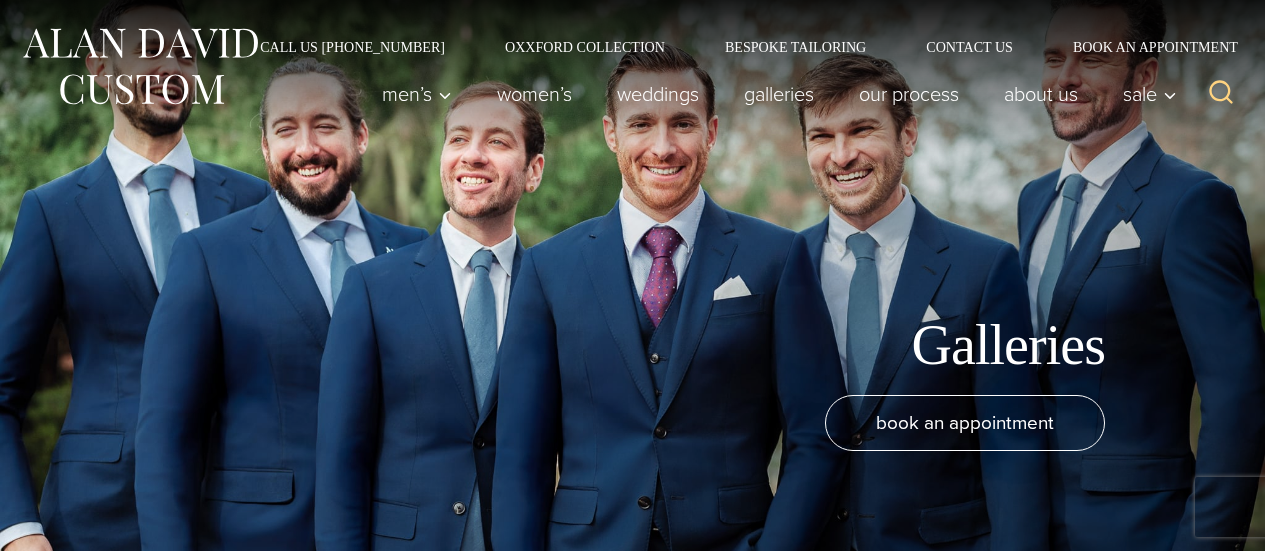 scroll, scrollTop: 171, scrollLeft: 0, axis: vertical 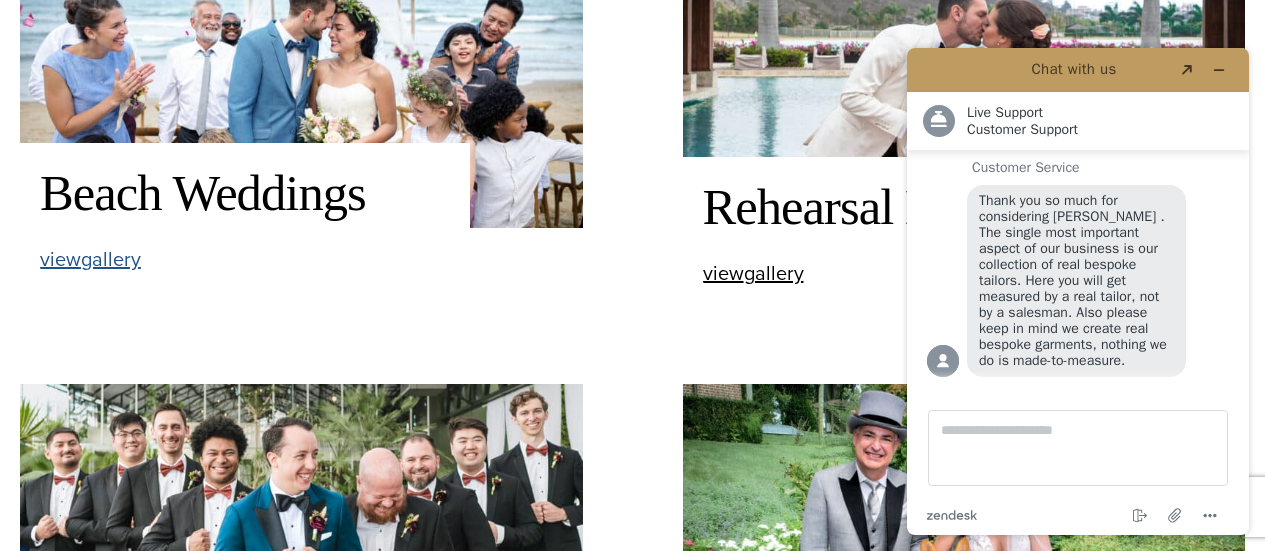 click on "view  Beach Weddings  gallery" at bounding box center [90, 259] 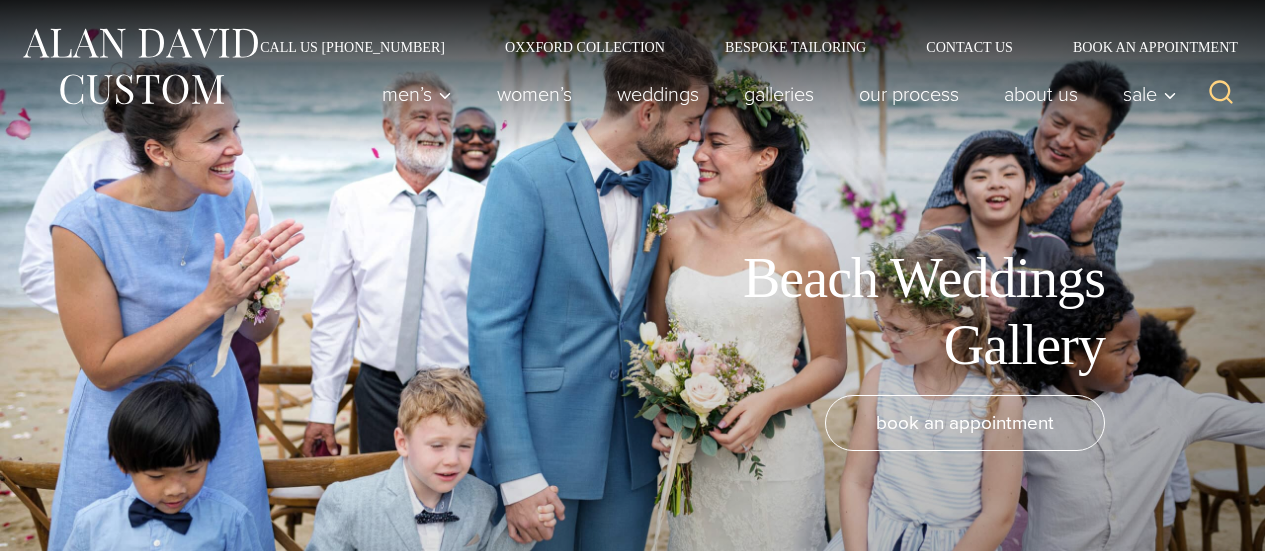 scroll, scrollTop: 0, scrollLeft: 0, axis: both 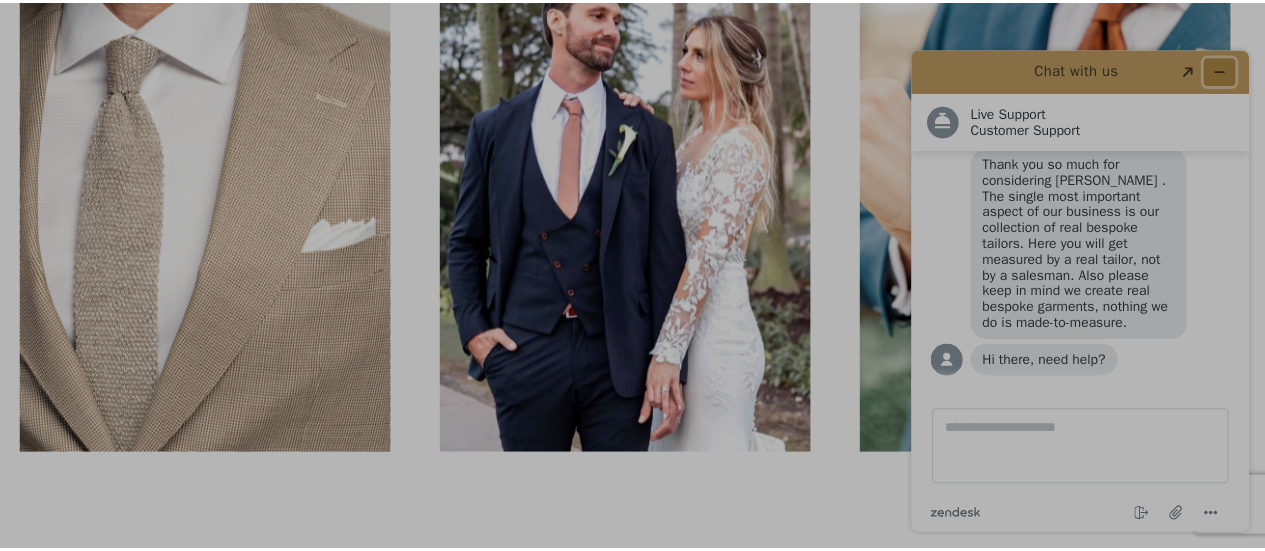 click at bounding box center (1223, 72) 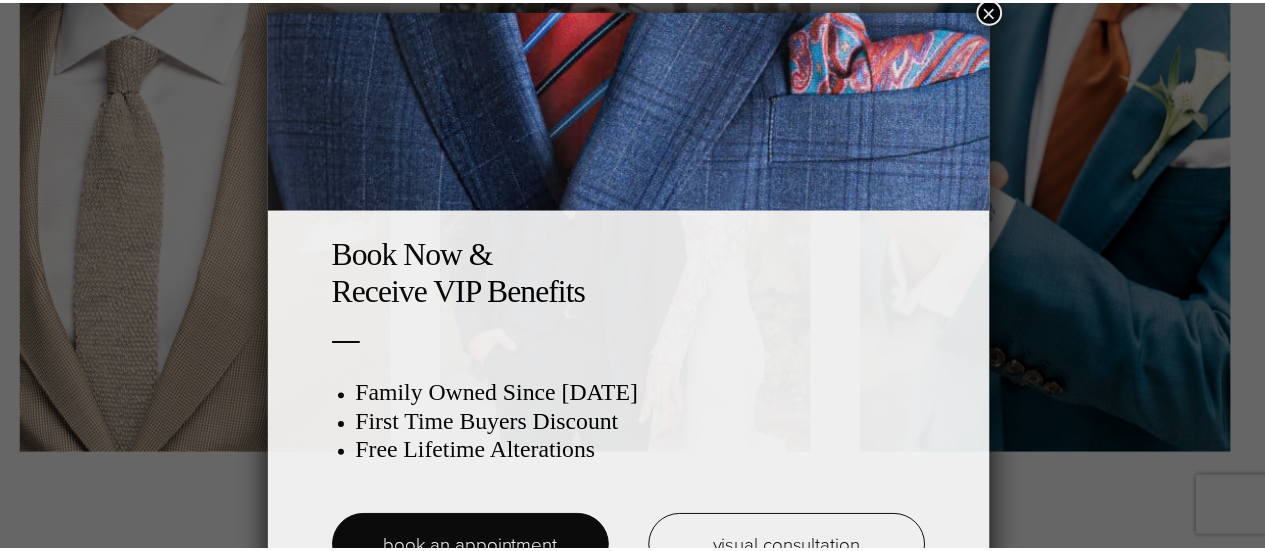 scroll, scrollTop: 10, scrollLeft: 0, axis: vertical 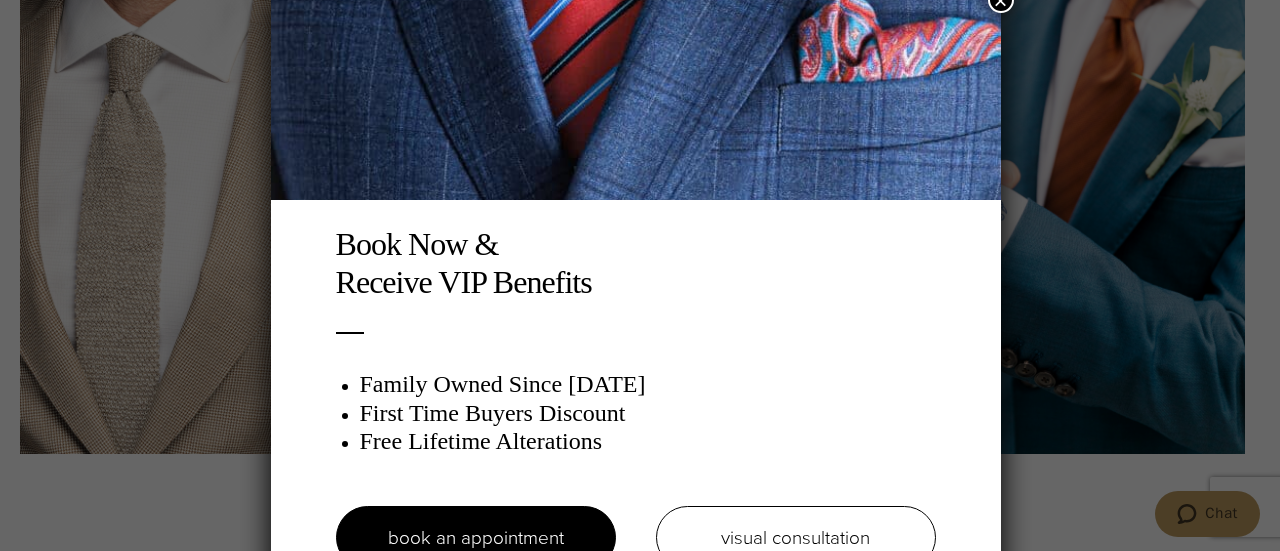 click on "×" at bounding box center (1001, 0) 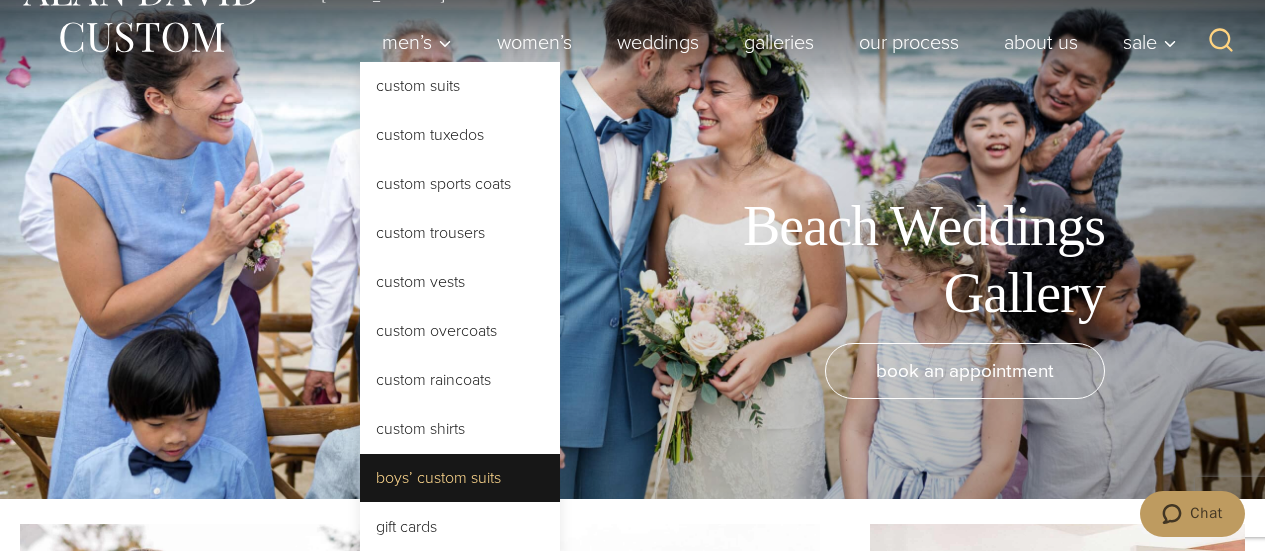 scroll, scrollTop: 49, scrollLeft: 0, axis: vertical 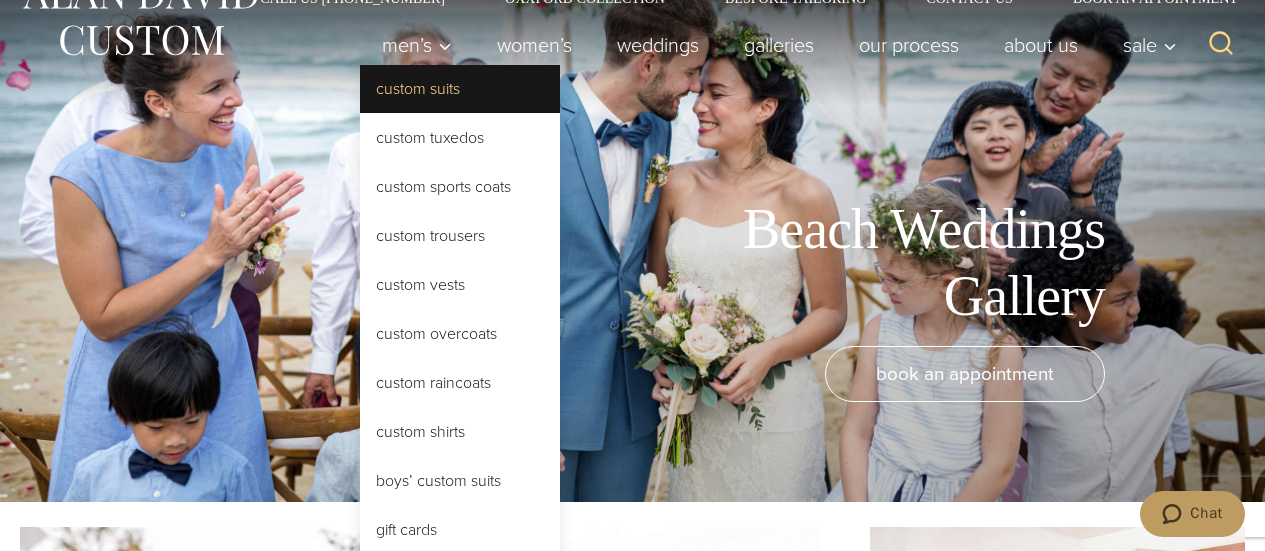 click on "Custom Suits" at bounding box center (460, 89) 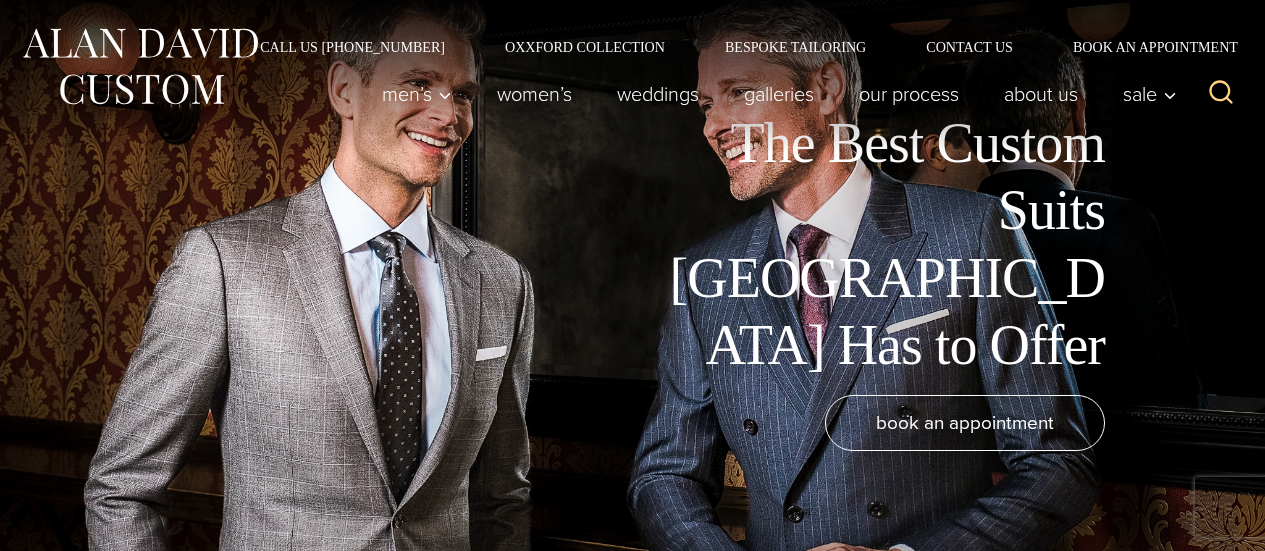 scroll, scrollTop: 74, scrollLeft: 0, axis: vertical 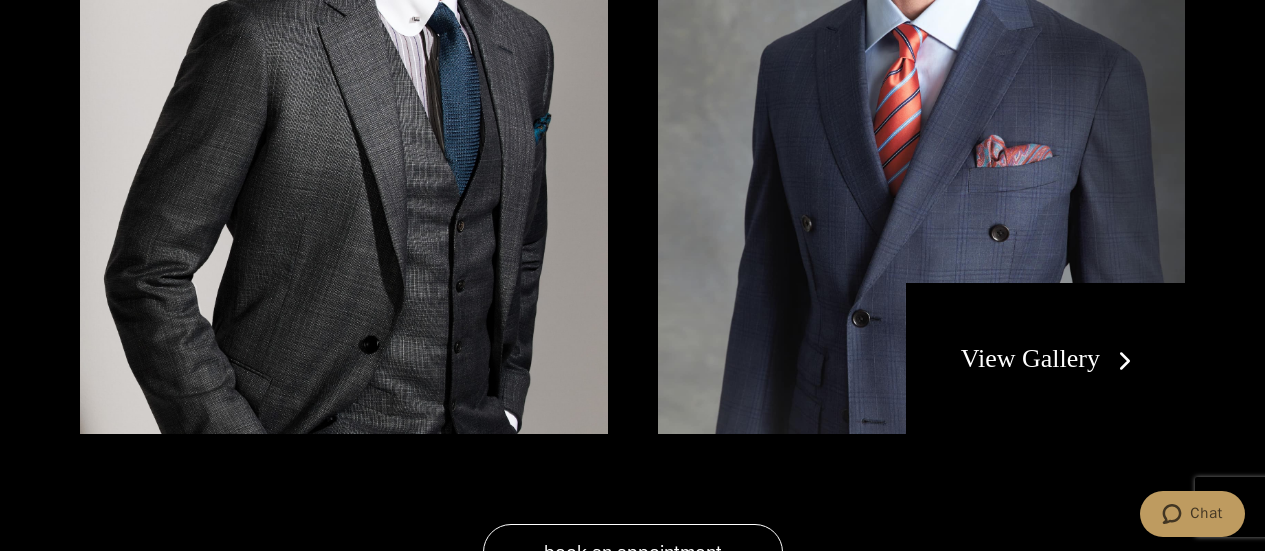 click on "View Gallery" at bounding box center (1050, 358) 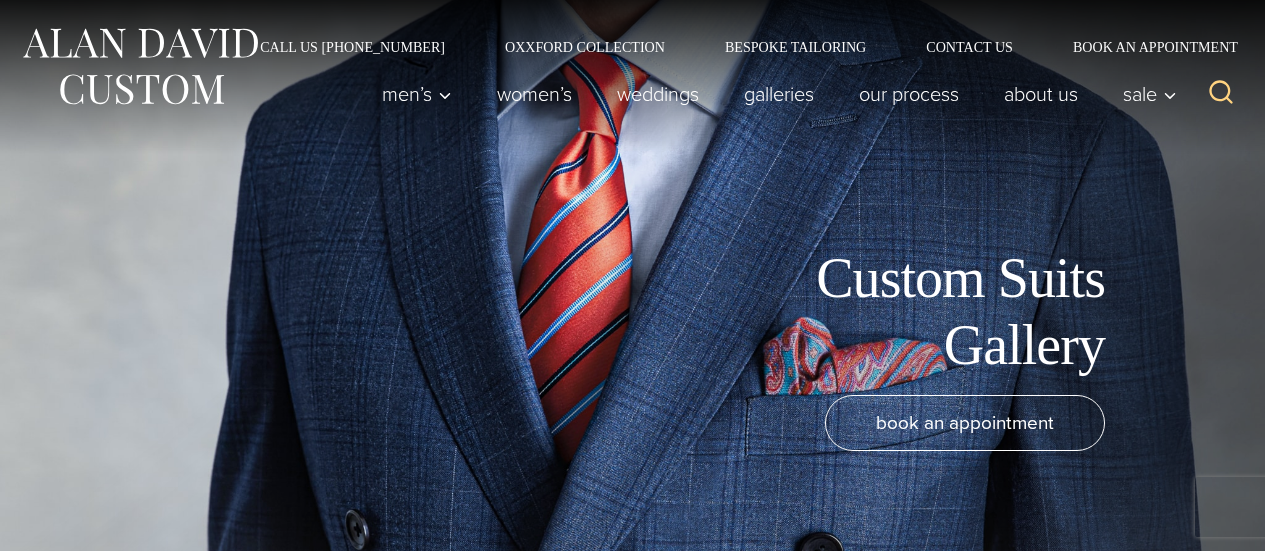 scroll, scrollTop: 0, scrollLeft: 0, axis: both 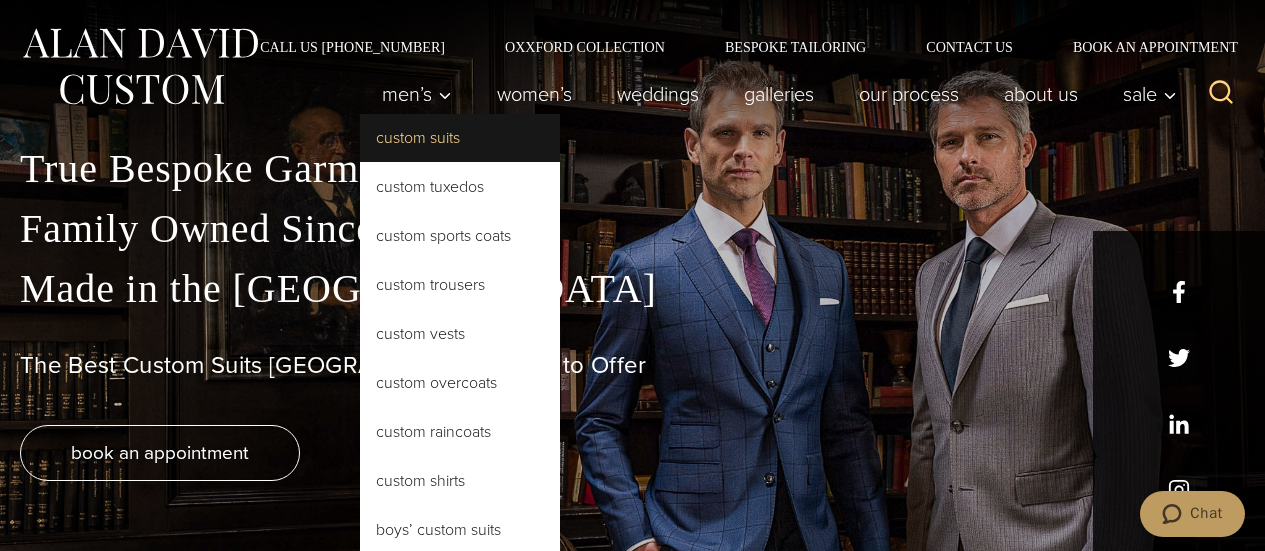 click on "Custom Suits" at bounding box center (460, 138) 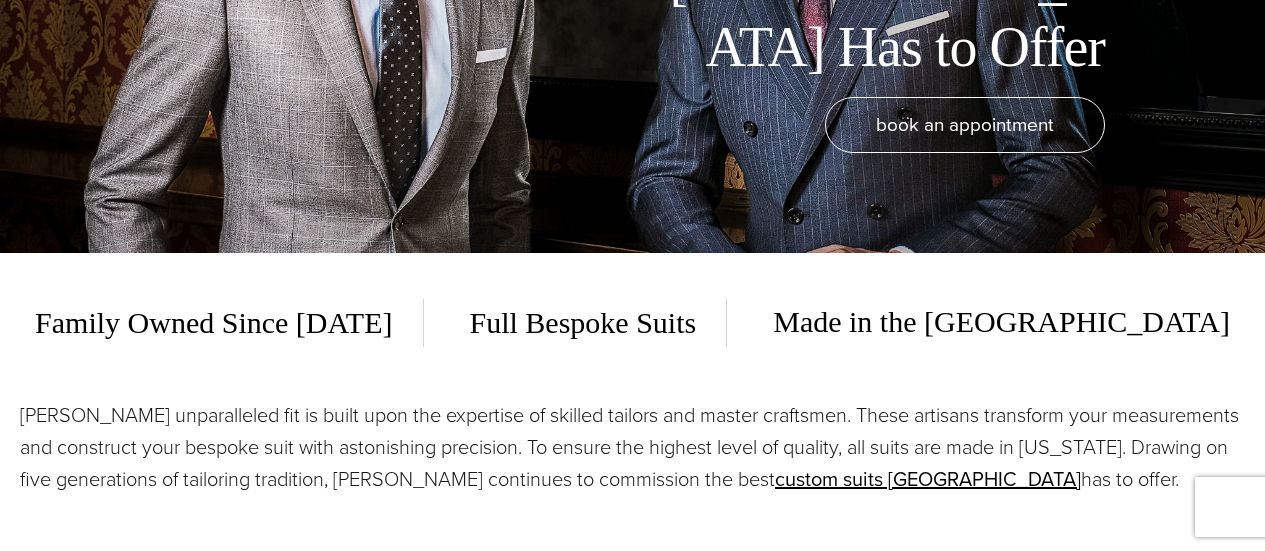 scroll, scrollTop: 512, scrollLeft: 0, axis: vertical 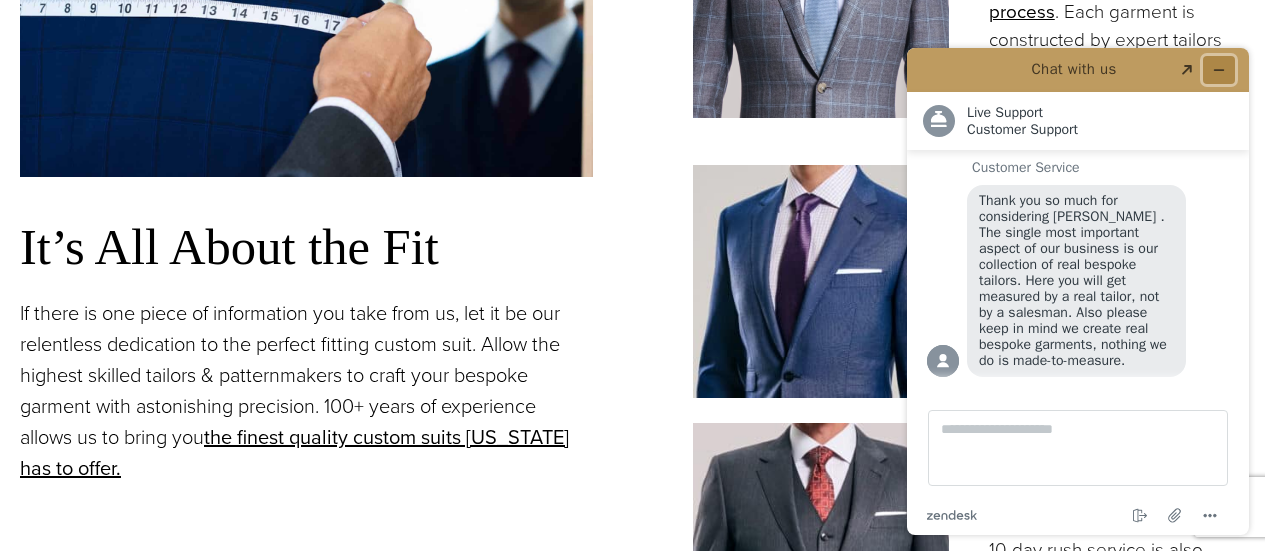 click 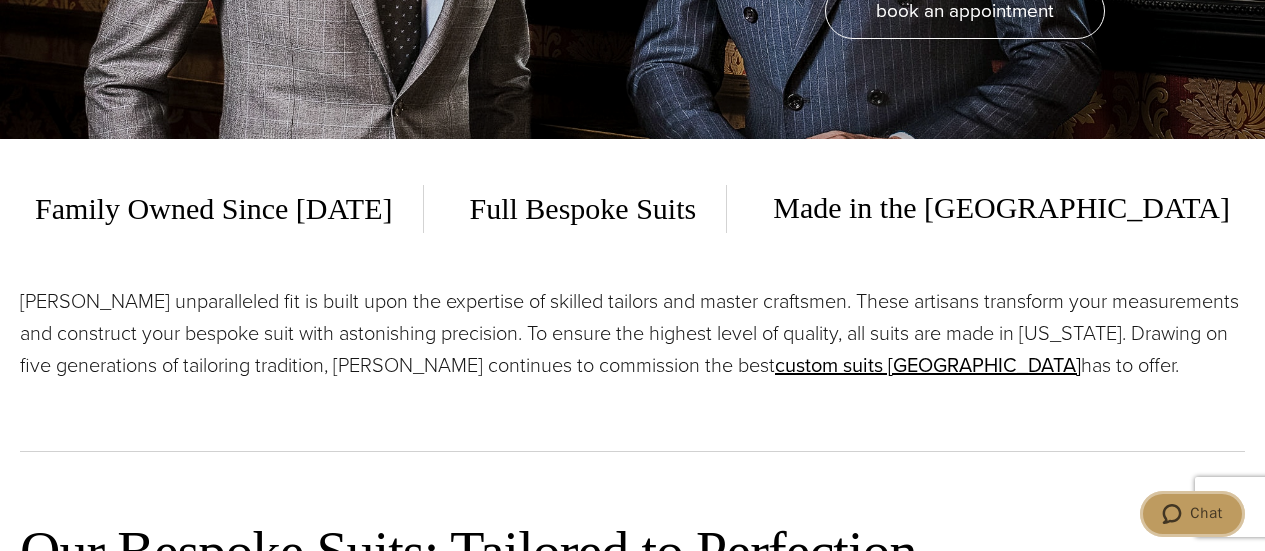 scroll, scrollTop: 0, scrollLeft: 0, axis: both 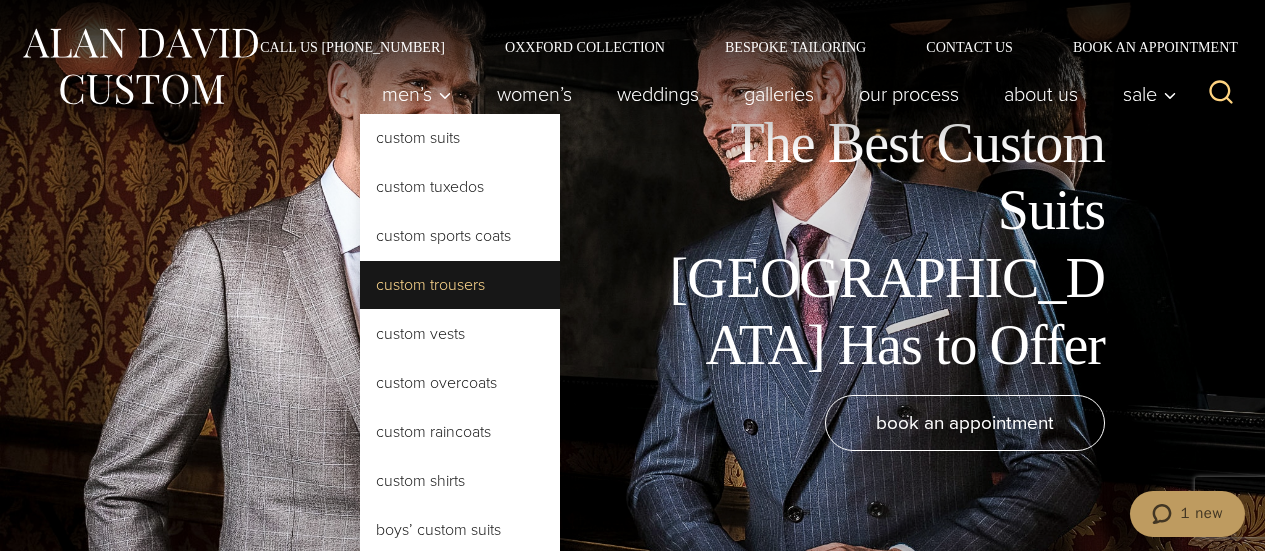 click on "Custom Trousers" at bounding box center (460, 285) 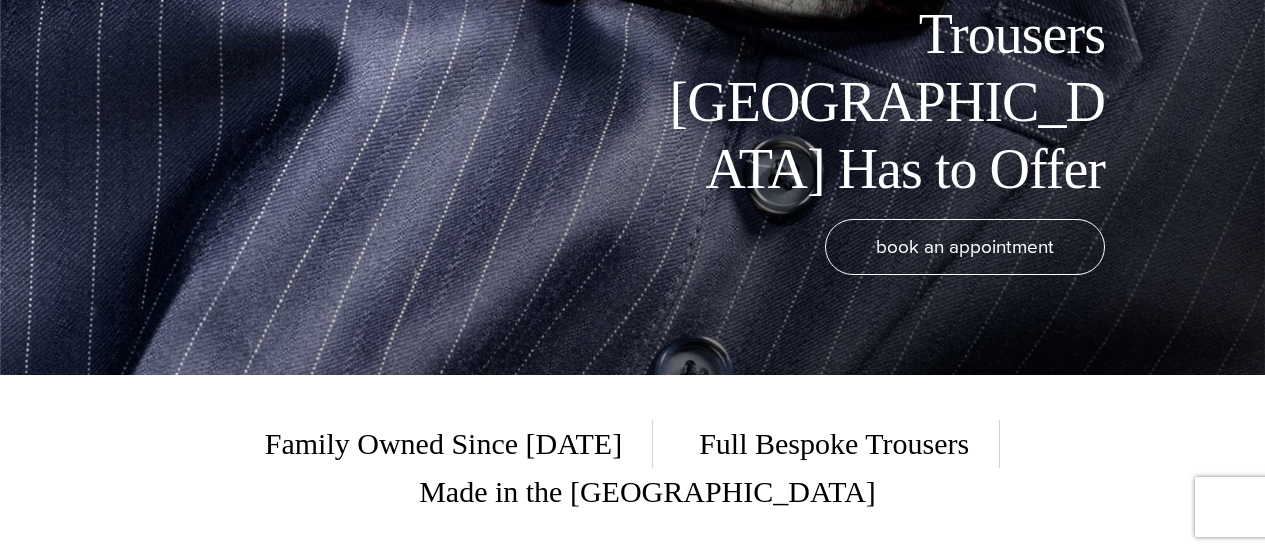 scroll, scrollTop: 416, scrollLeft: 0, axis: vertical 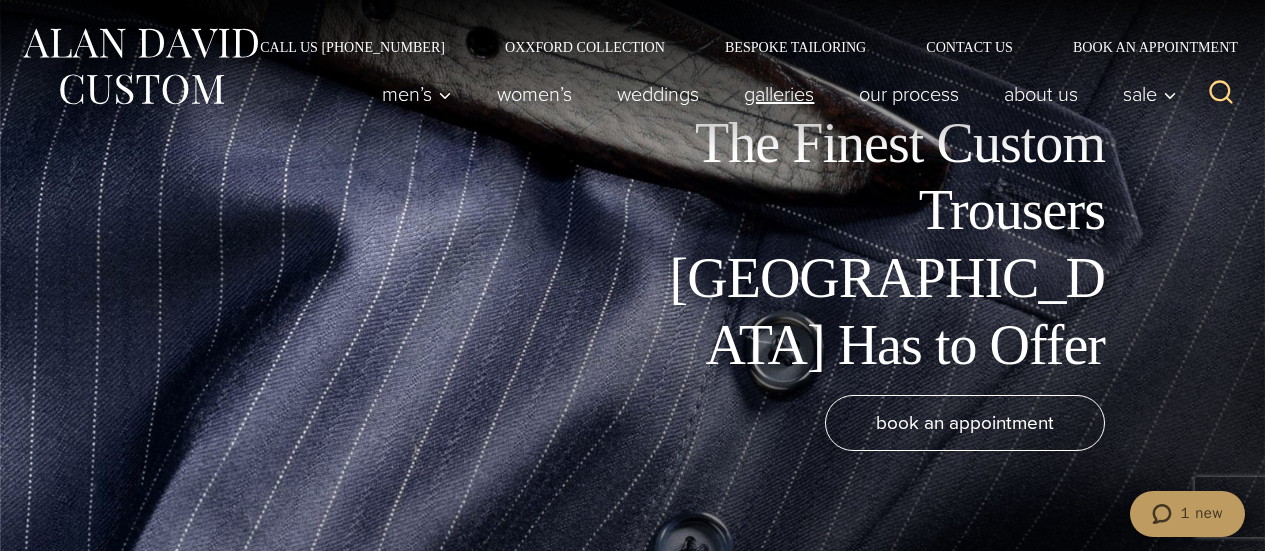 click on "Galleries" at bounding box center (779, 94) 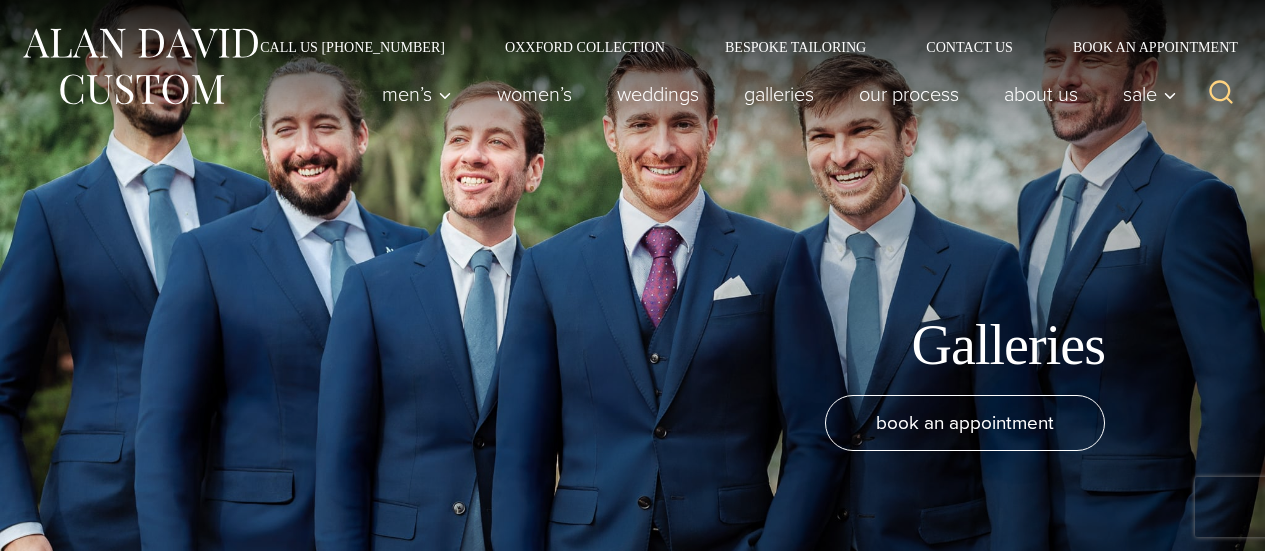 scroll, scrollTop: 23, scrollLeft: 0, axis: vertical 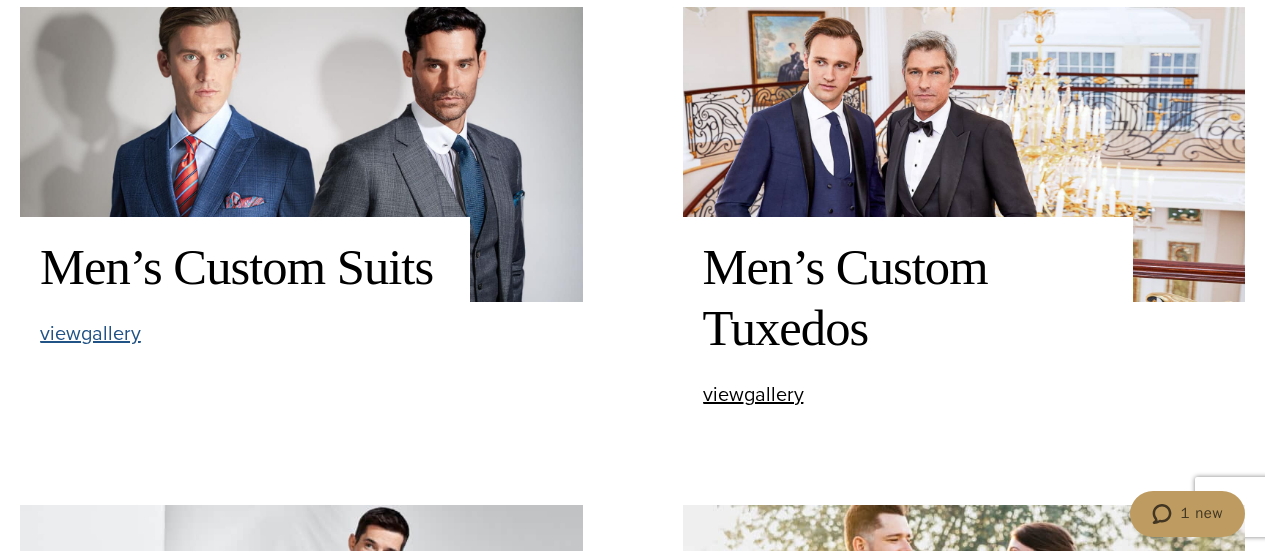 click on "view  Men’s Custom Suits  gallery" at bounding box center (90, 333) 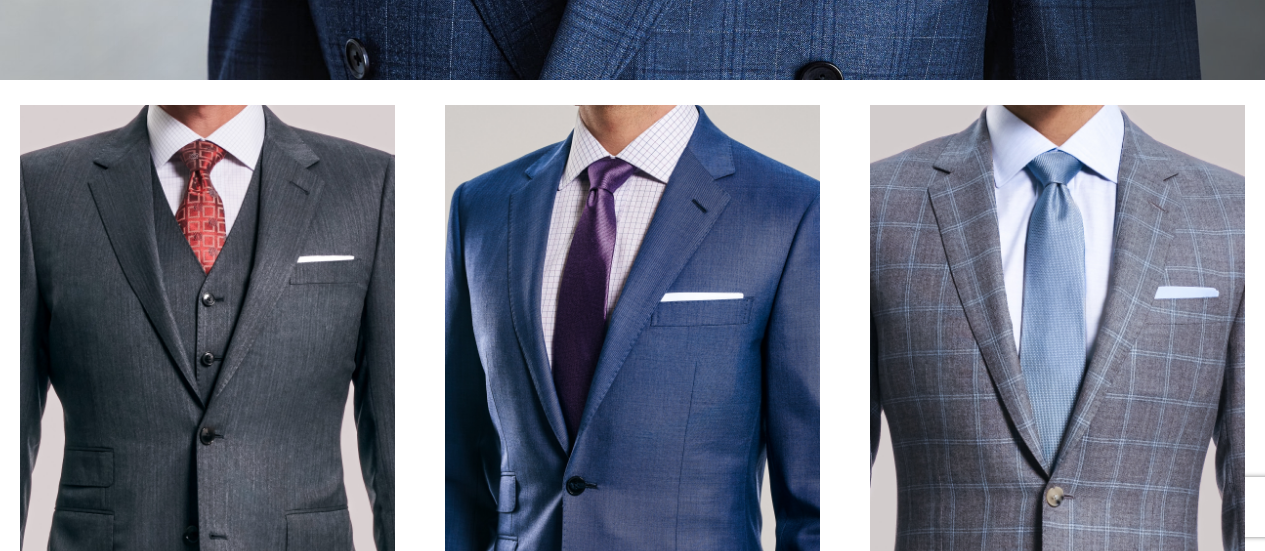 scroll, scrollTop: 528, scrollLeft: 0, axis: vertical 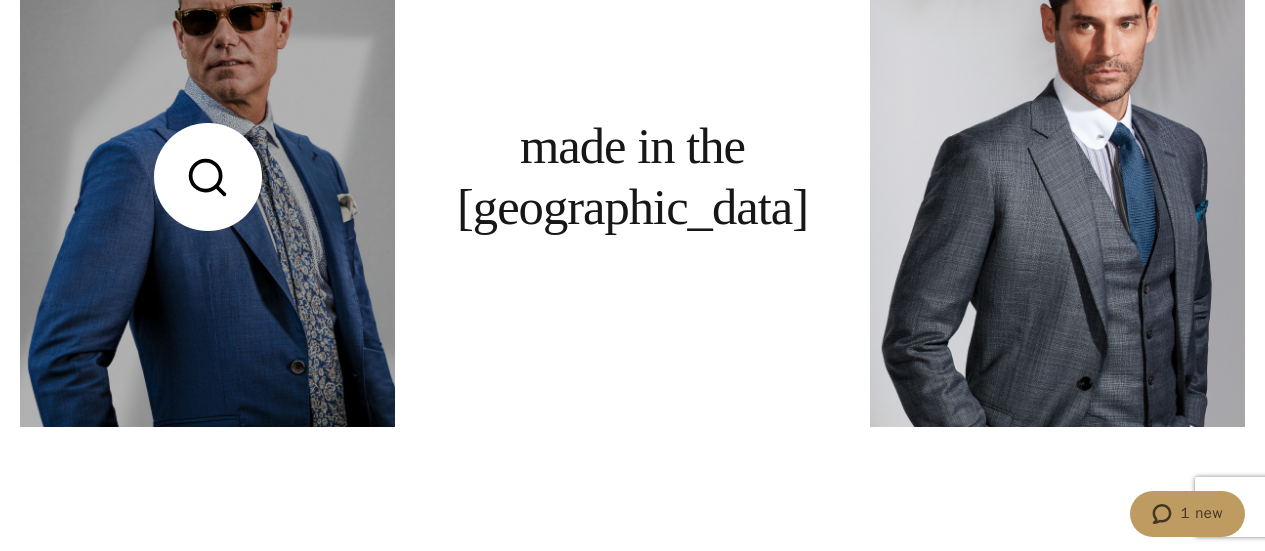 click at bounding box center (207, 177) 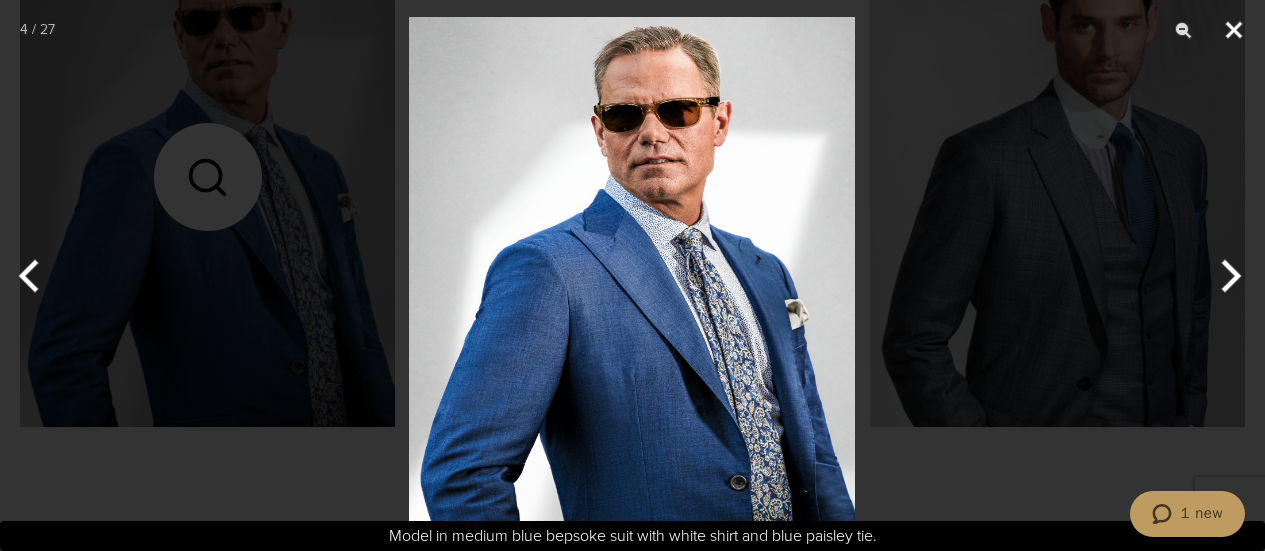 click at bounding box center (1234, 30) 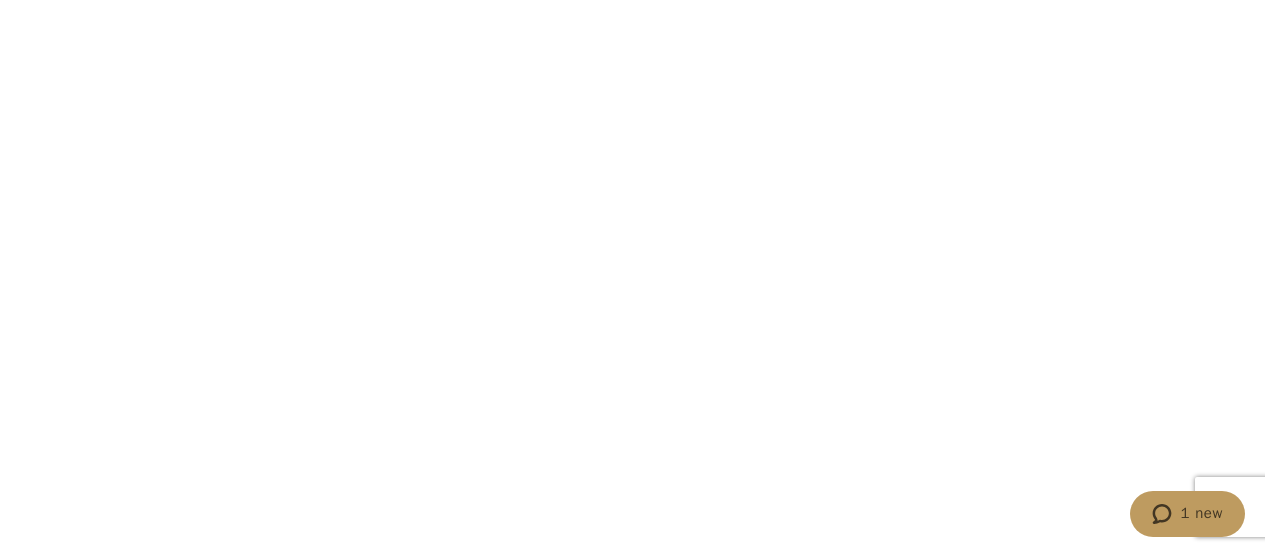 scroll, scrollTop: 3232, scrollLeft: 0, axis: vertical 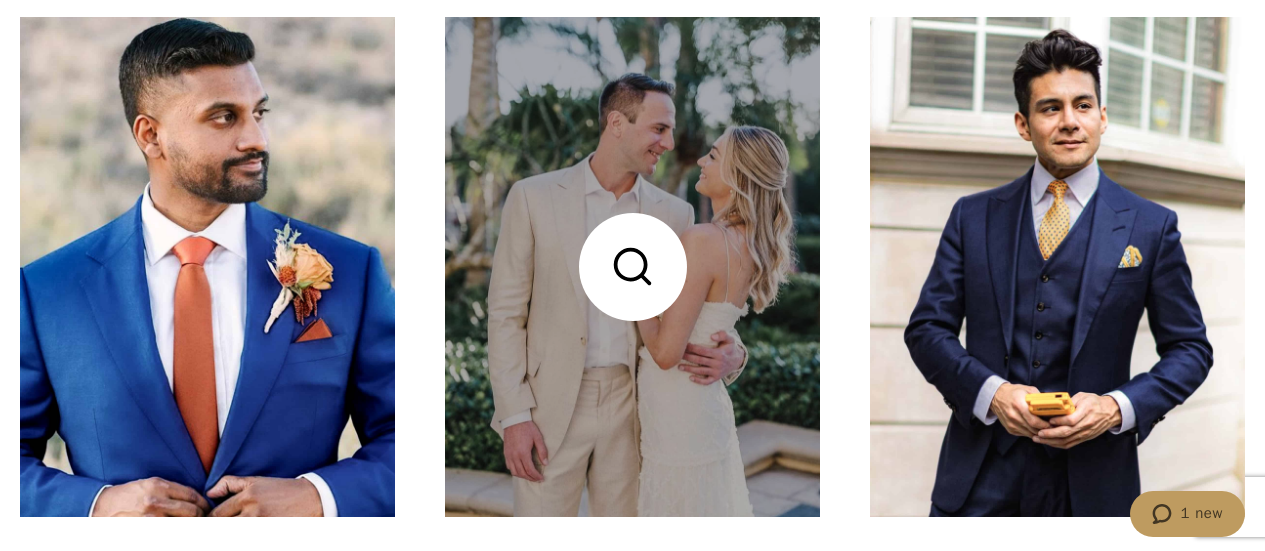 click at bounding box center (632, 267) 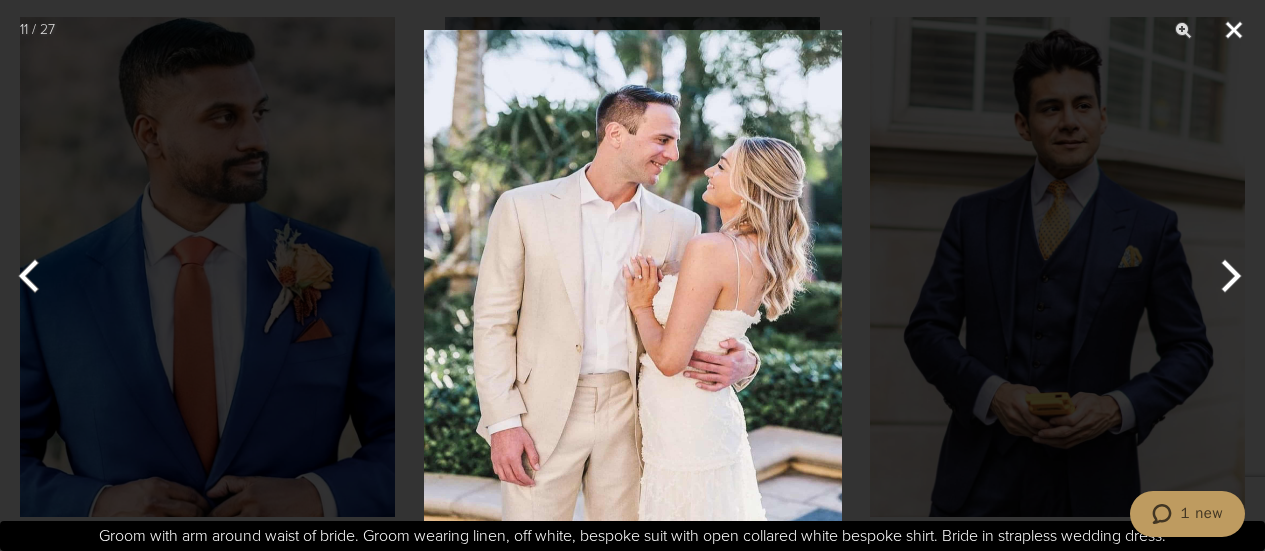 click at bounding box center [1234, 30] 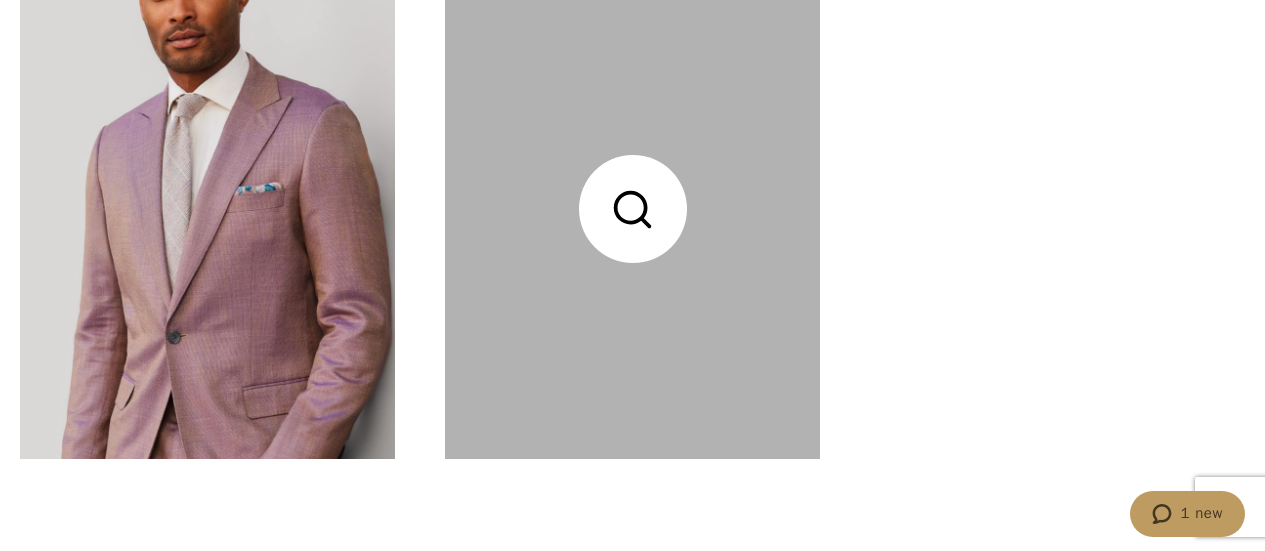 scroll, scrollTop: 5966, scrollLeft: 0, axis: vertical 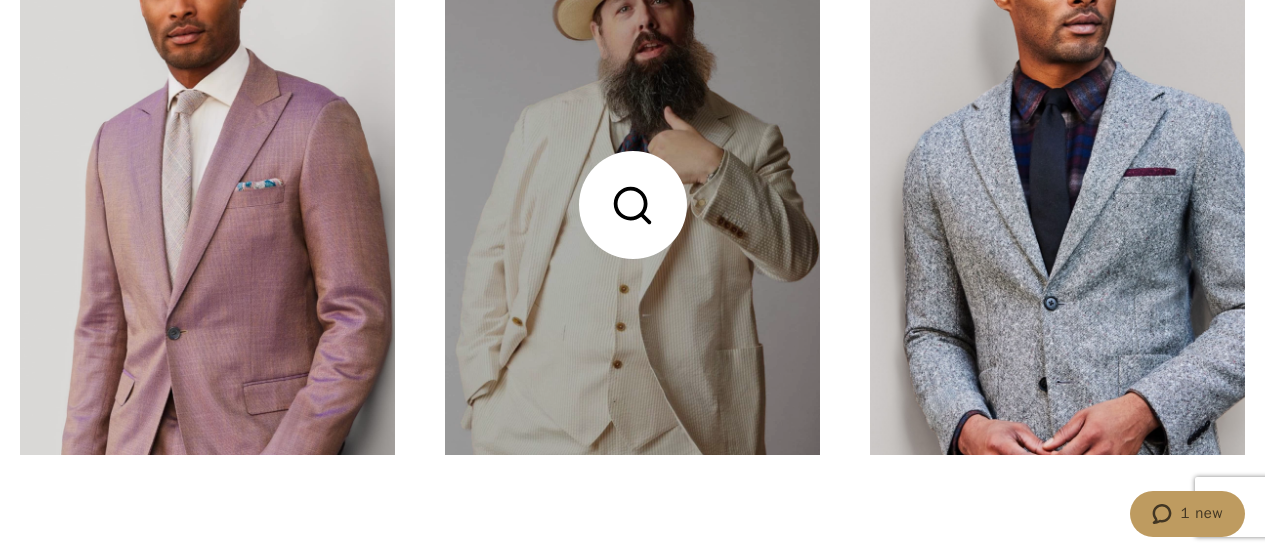click at bounding box center [632, 205] 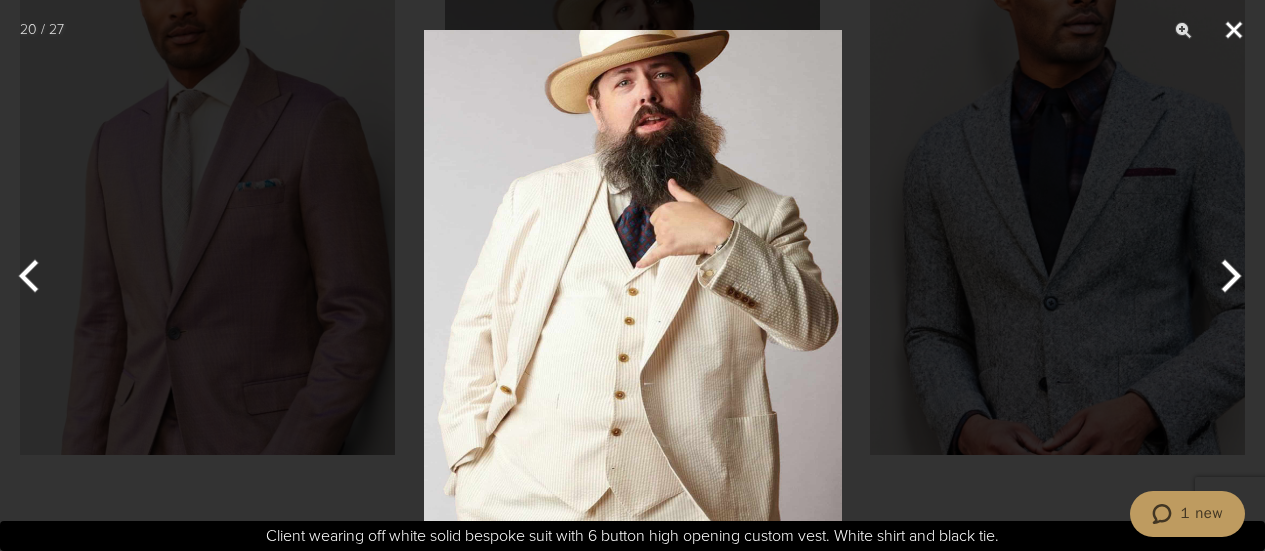 click at bounding box center [1234, 30] 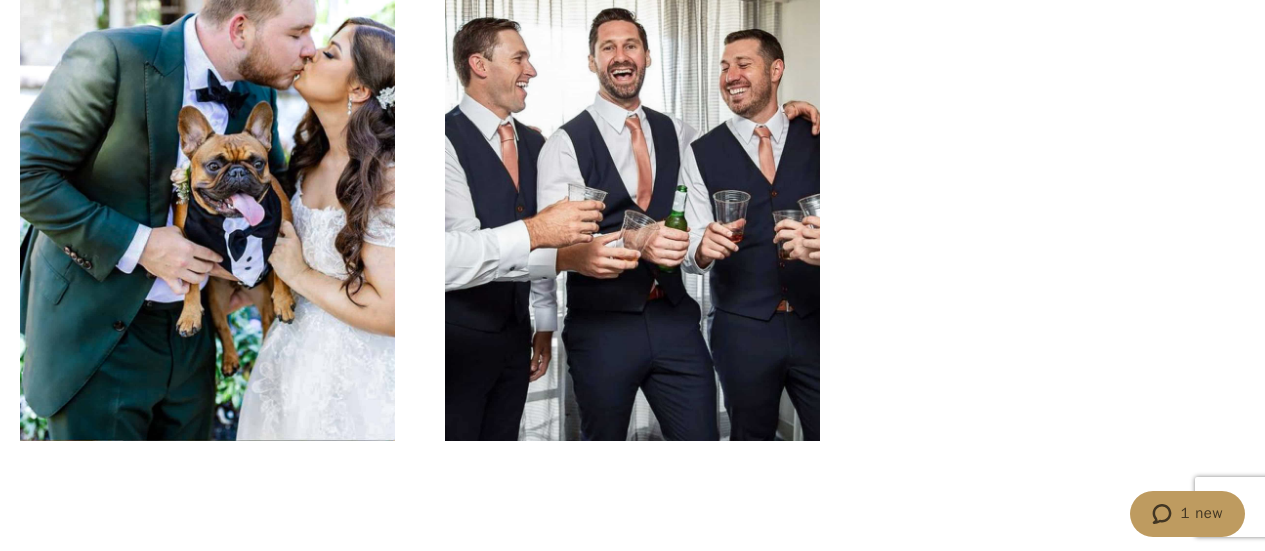 scroll, scrollTop: 8014, scrollLeft: 0, axis: vertical 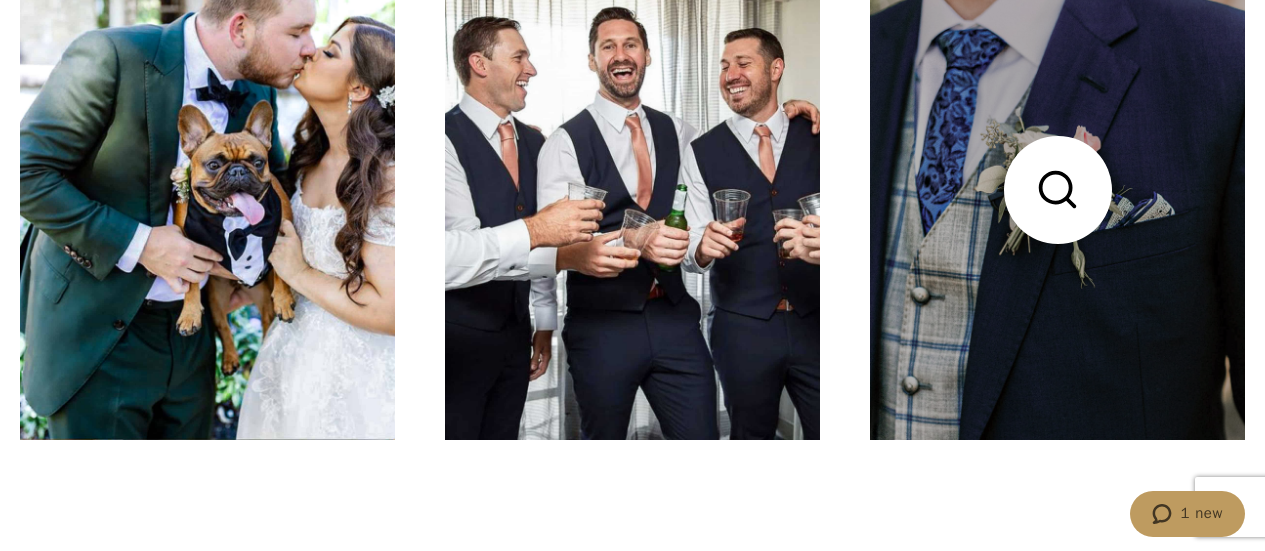 click at bounding box center [1057, 190] 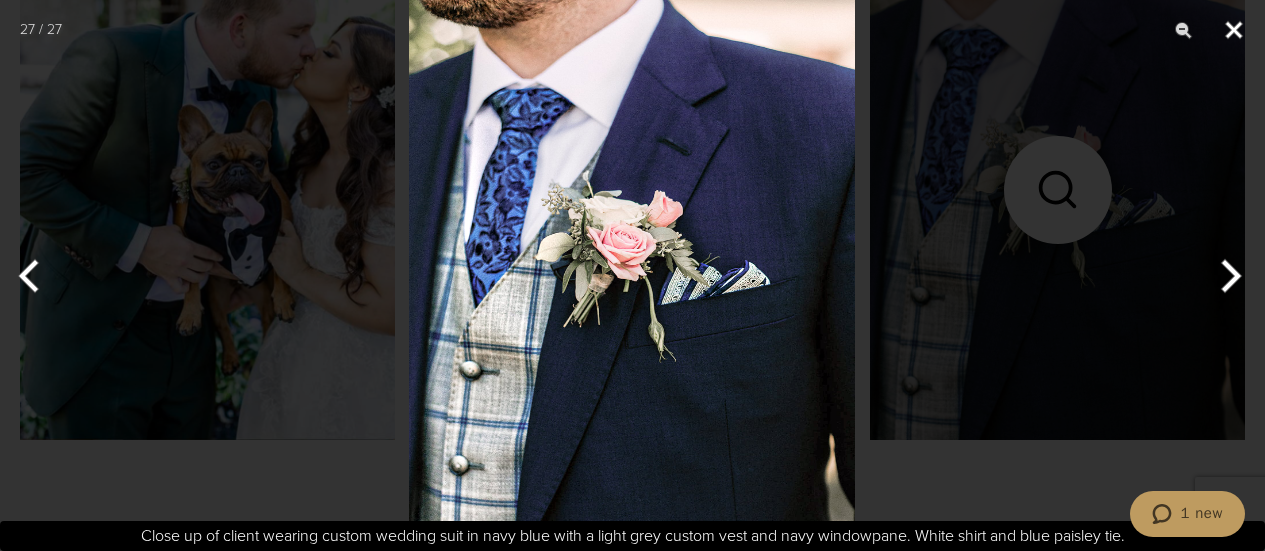 click at bounding box center (1234, 30) 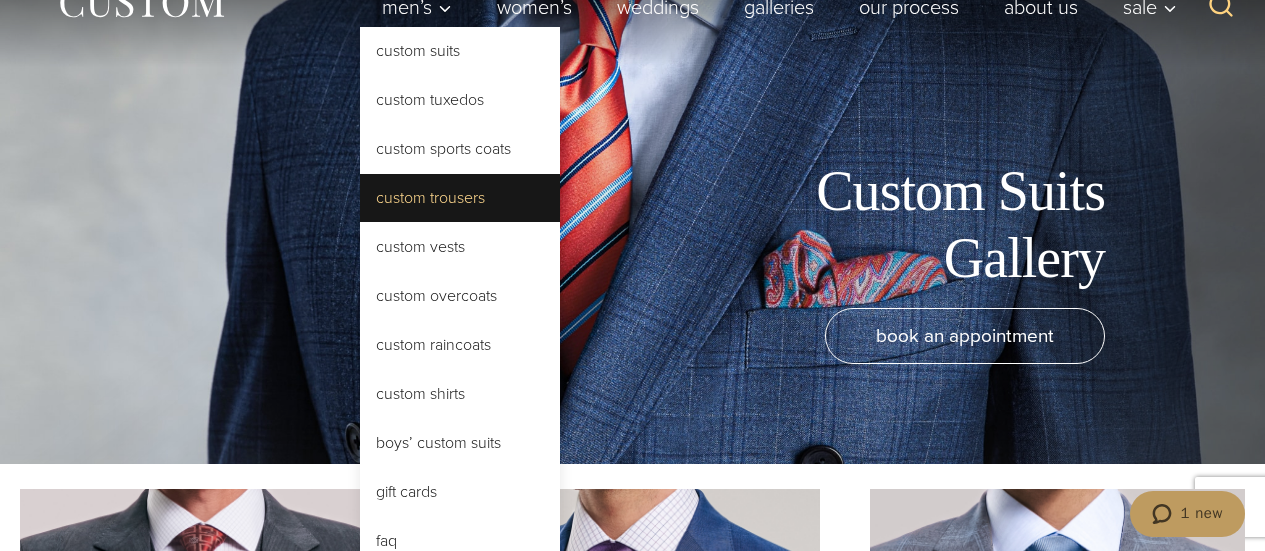 scroll, scrollTop: 83, scrollLeft: 0, axis: vertical 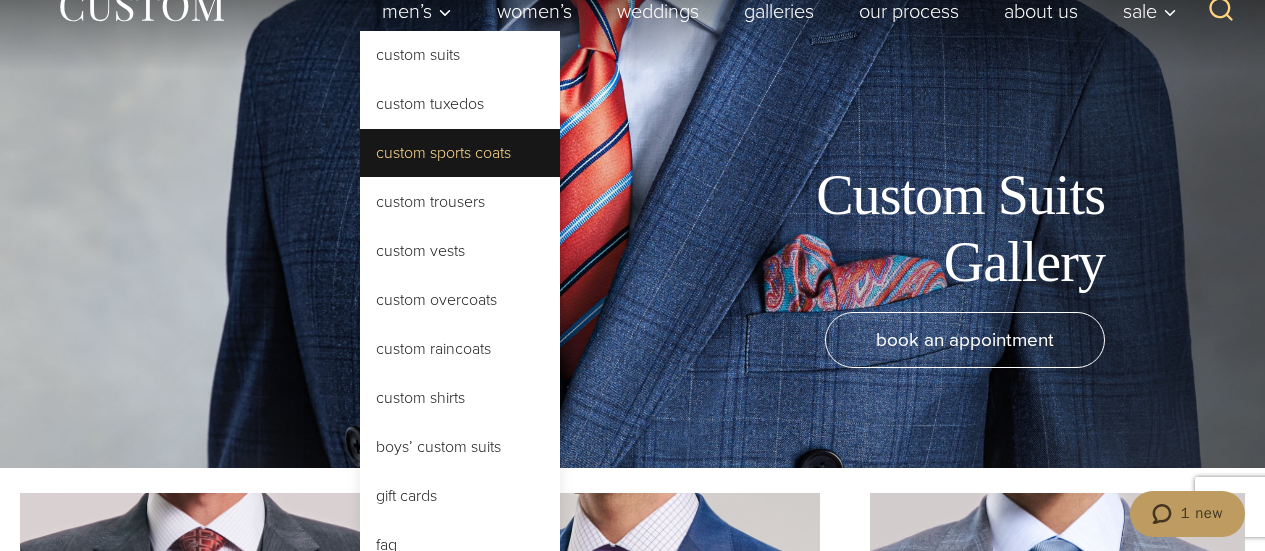 click on "Custom Sports Coats" at bounding box center (460, 153) 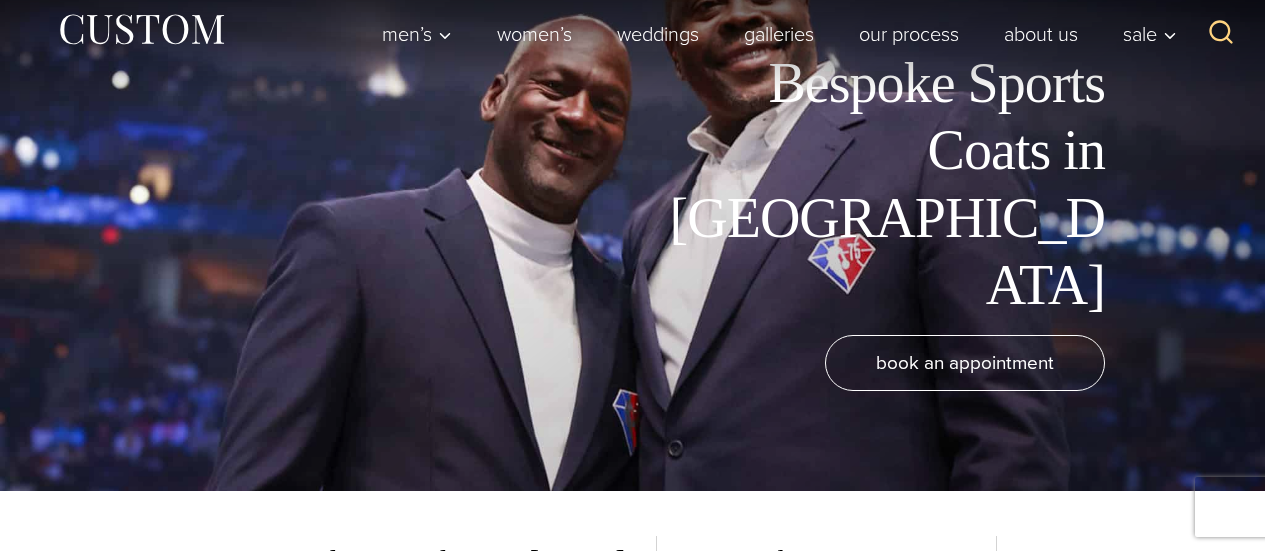 scroll, scrollTop: 52, scrollLeft: 0, axis: vertical 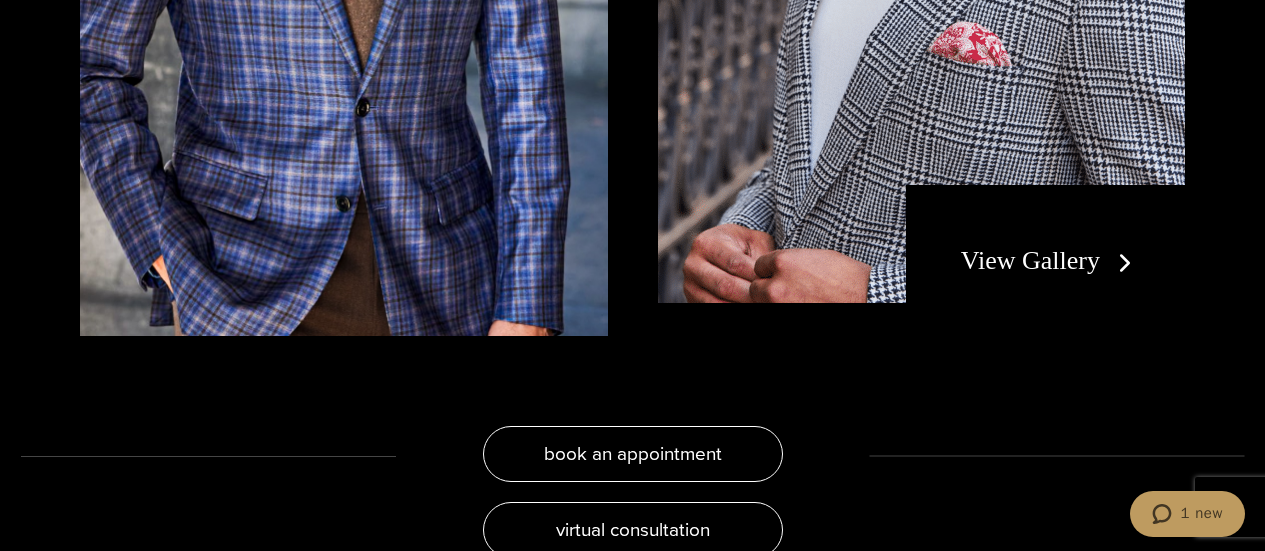 click on "View Gallery" at bounding box center [1050, 260] 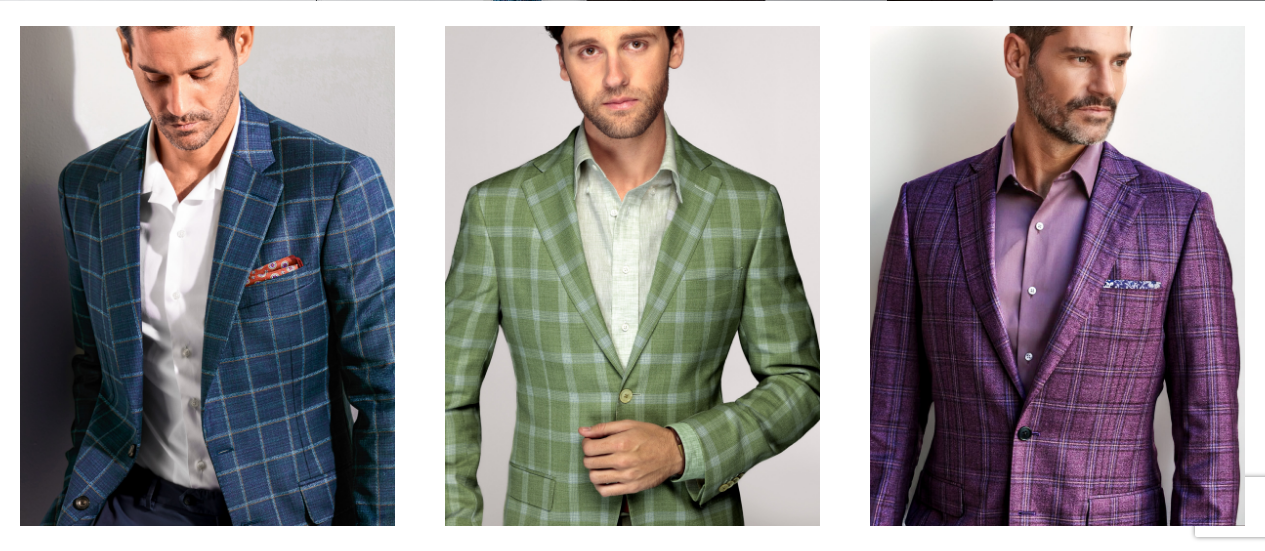 scroll, scrollTop: 555, scrollLeft: 0, axis: vertical 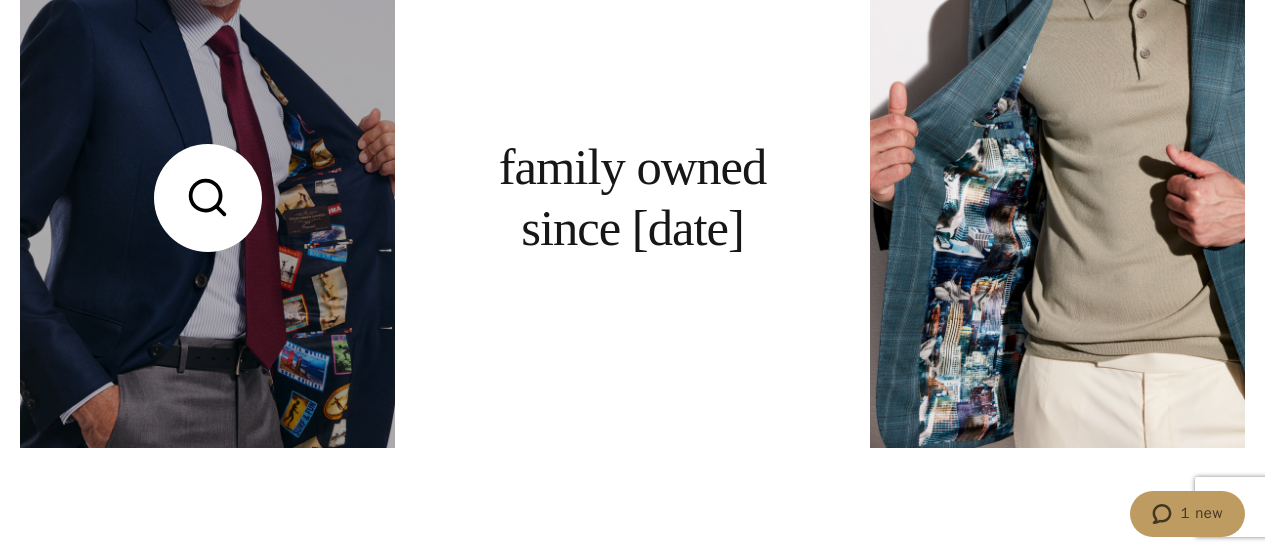 click at bounding box center [207, 198] 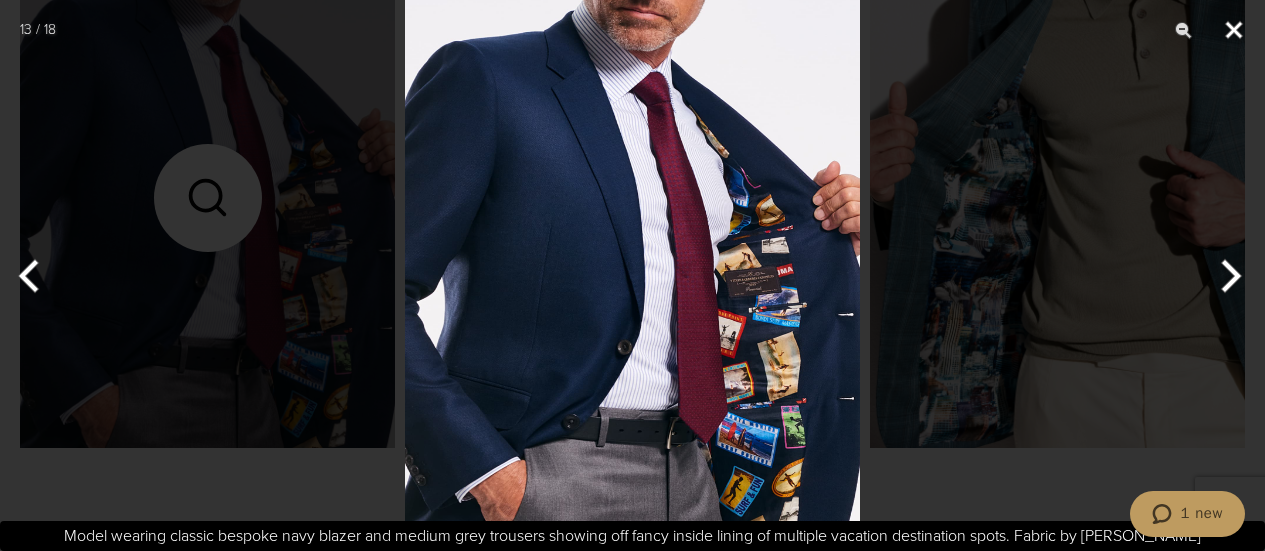 click at bounding box center [1234, 30] 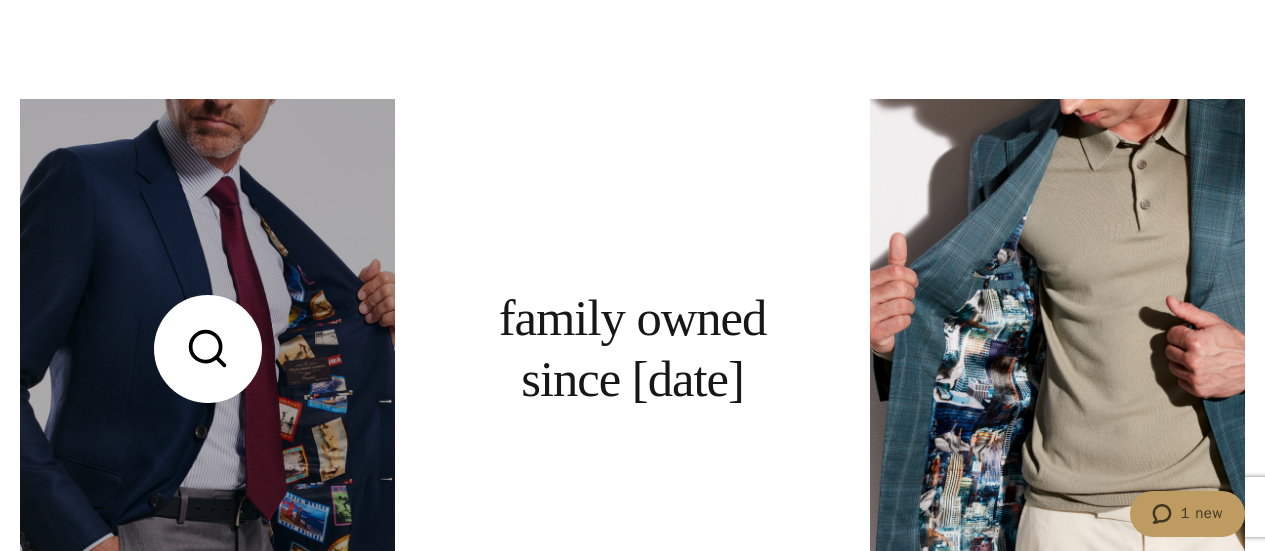 scroll, scrollTop: 3783, scrollLeft: 0, axis: vertical 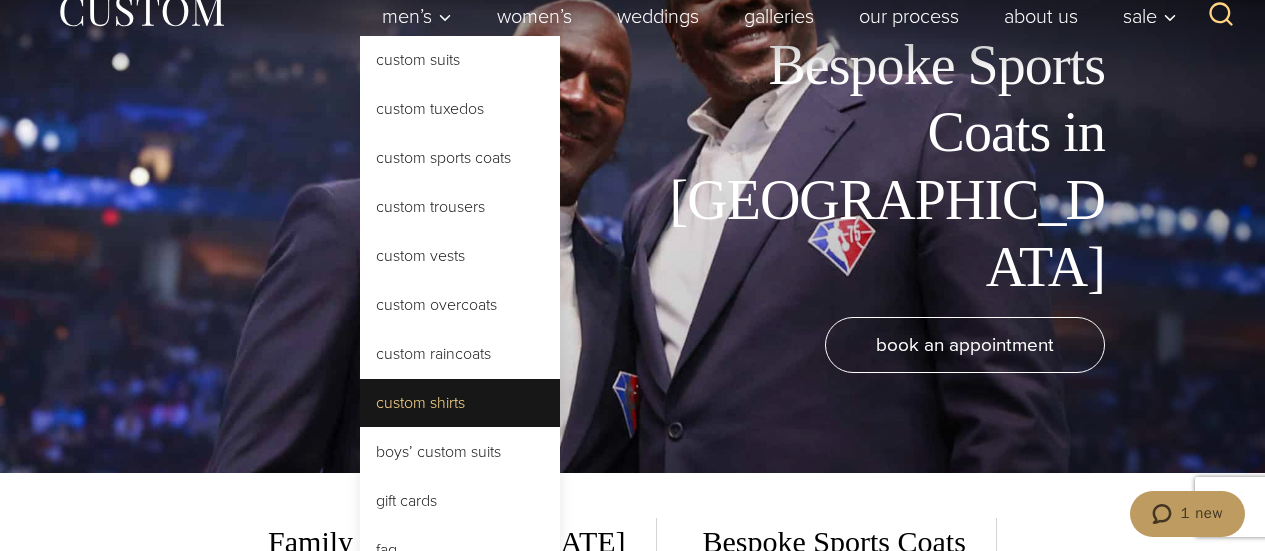 click on "Custom Shirts" at bounding box center [460, 403] 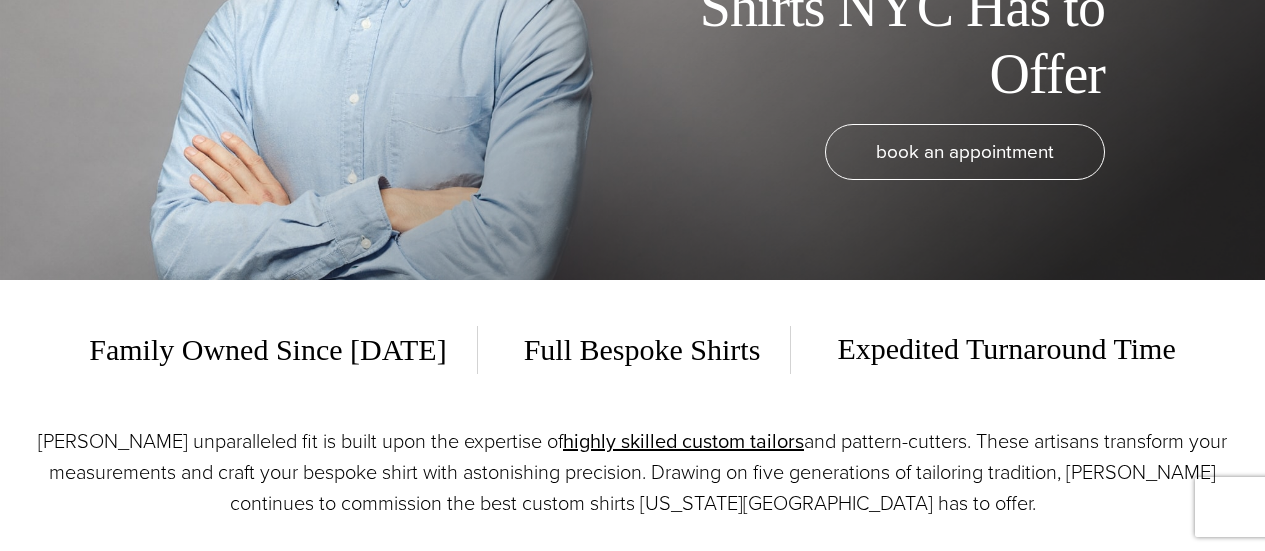 scroll, scrollTop: 110, scrollLeft: 0, axis: vertical 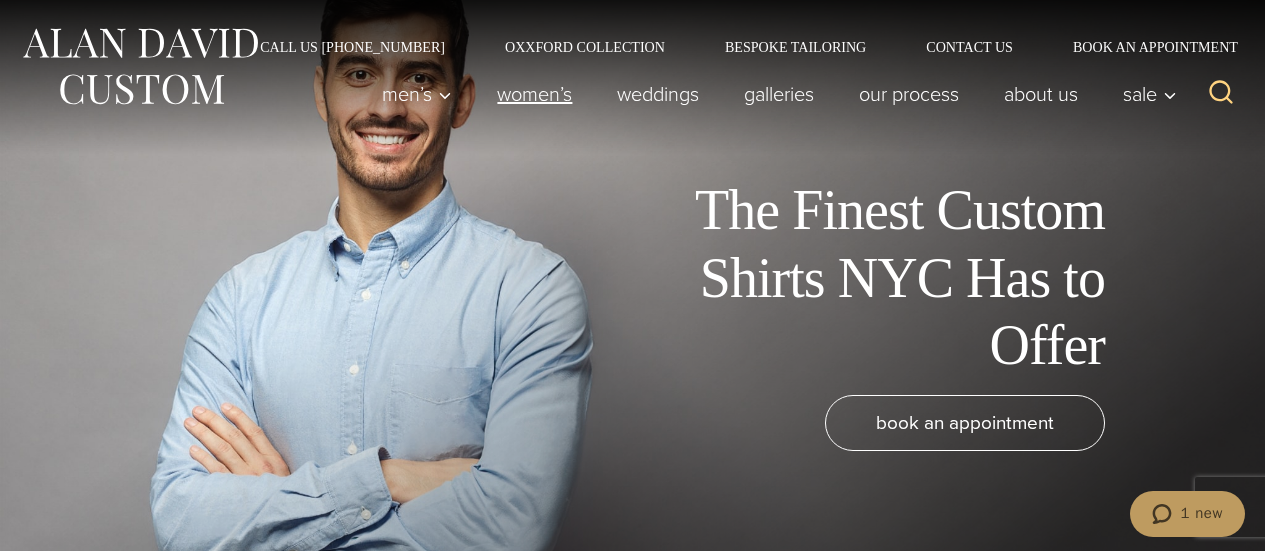 click on "Women’s" at bounding box center (535, 94) 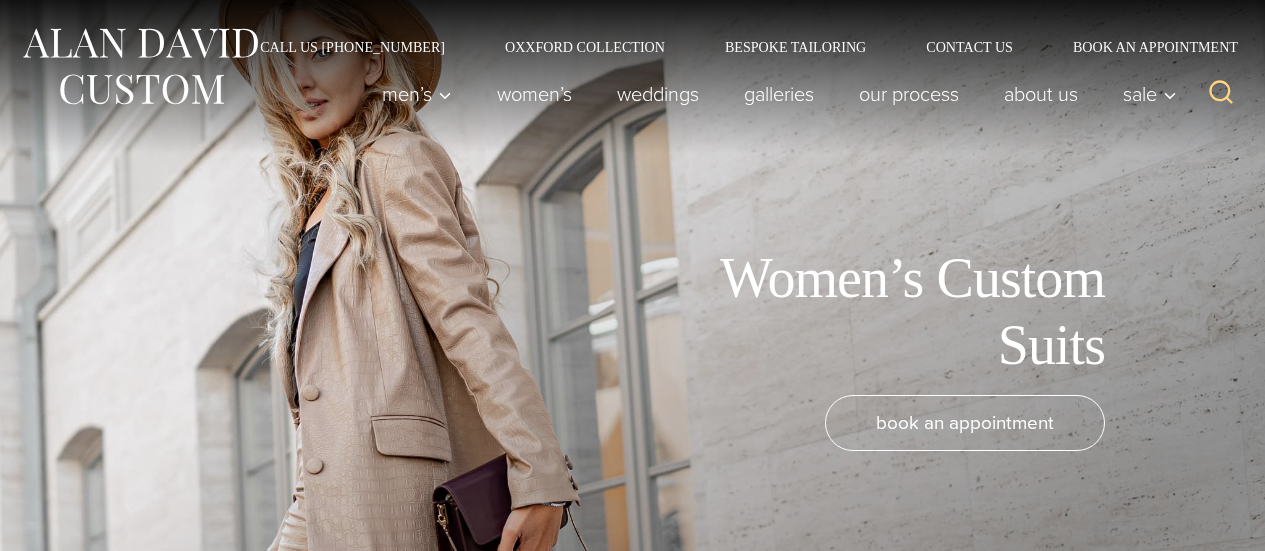 scroll, scrollTop: 0, scrollLeft: 0, axis: both 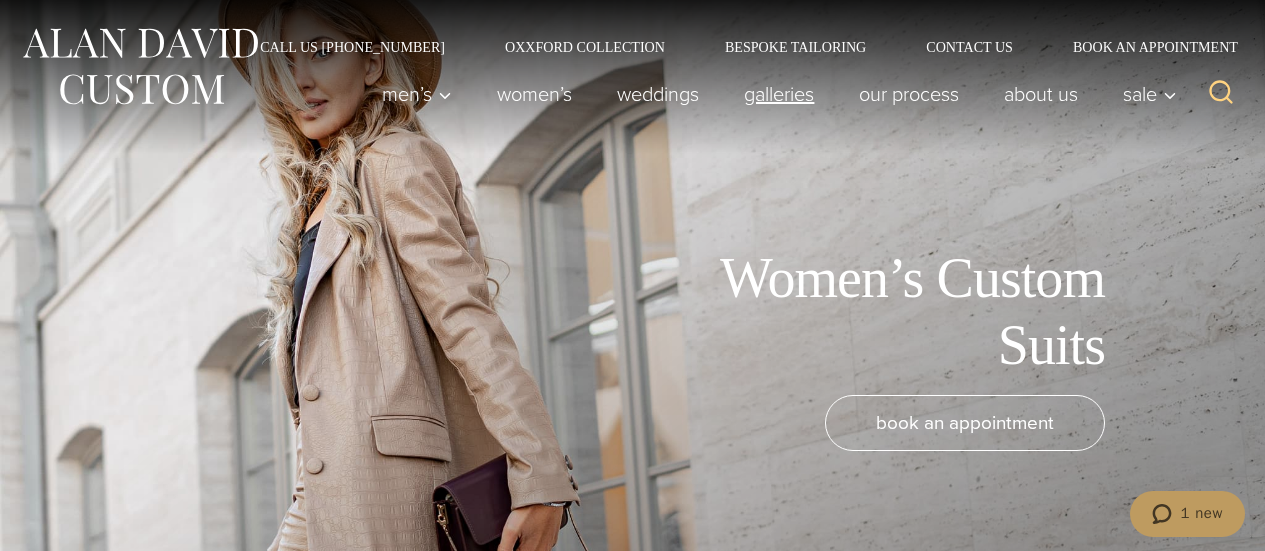 click on "Galleries" at bounding box center [779, 94] 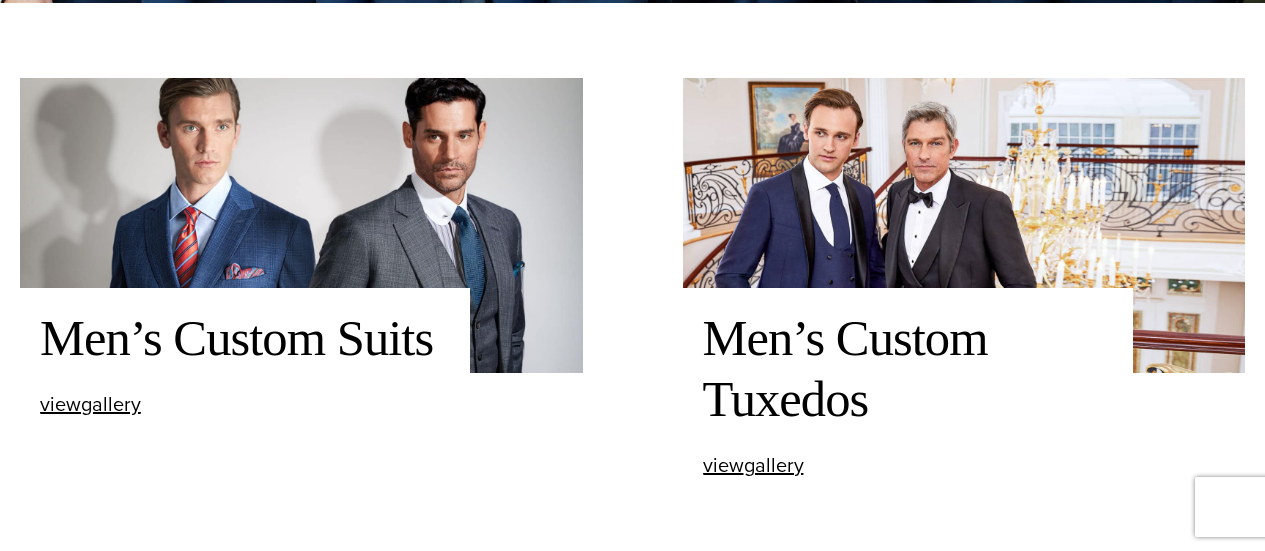 scroll, scrollTop: 95, scrollLeft: 0, axis: vertical 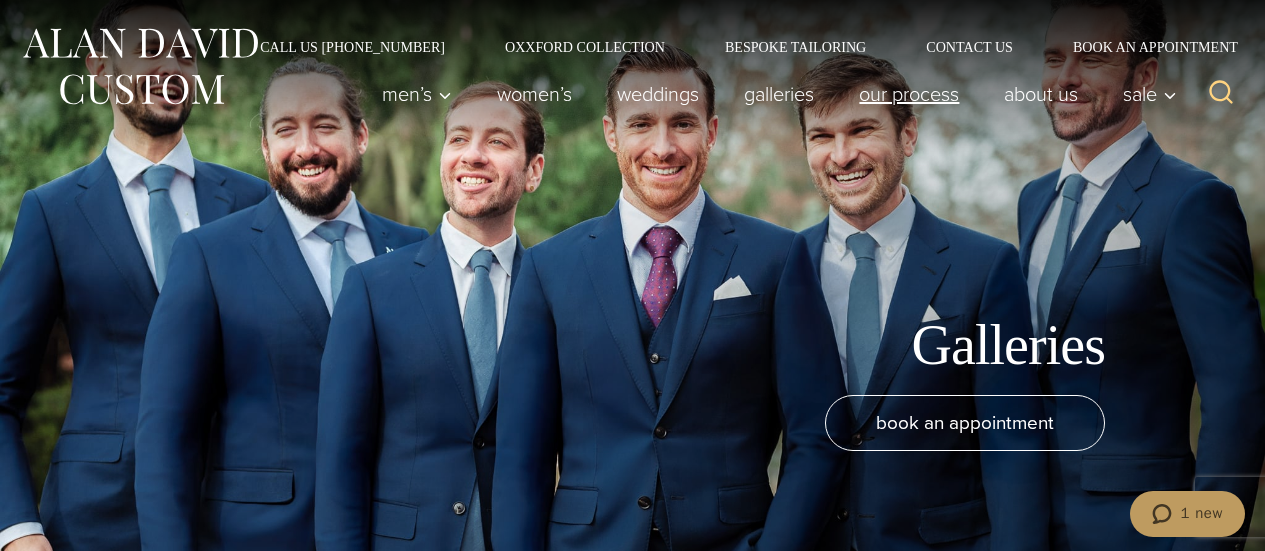 click on "Our Process" at bounding box center [909, 94] 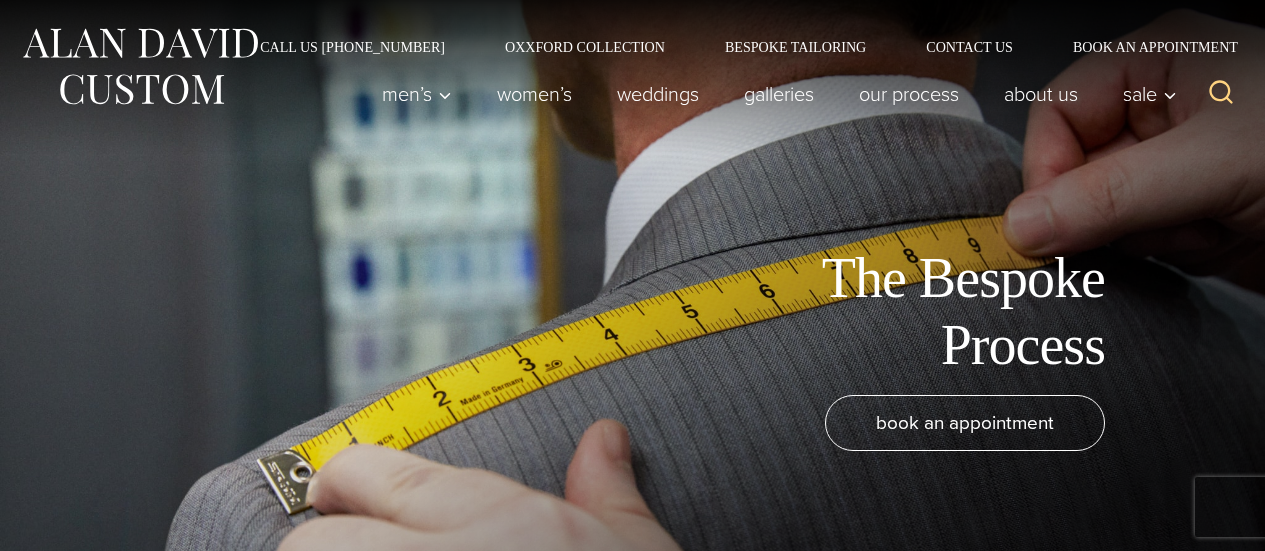 scroll, scrollTop: 380, scrollLeft: 0, axis: vertical 